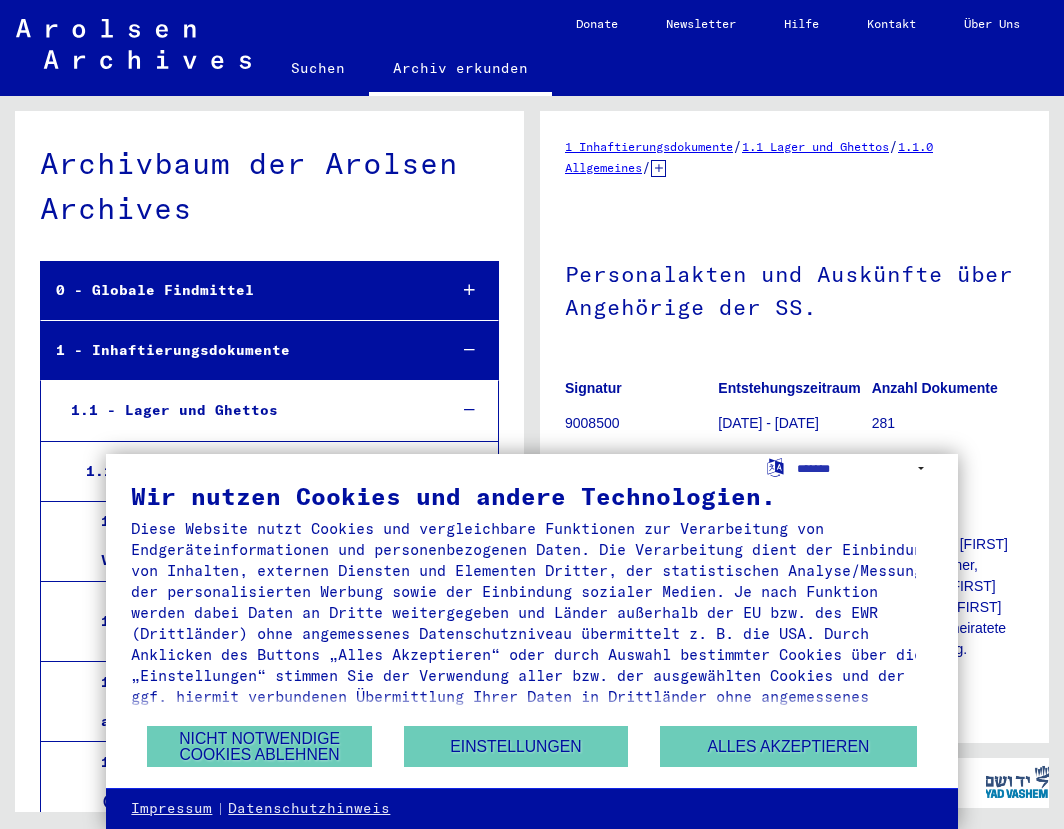 scroll, scrollTop: 0, scrollLeft: 0, axis: both 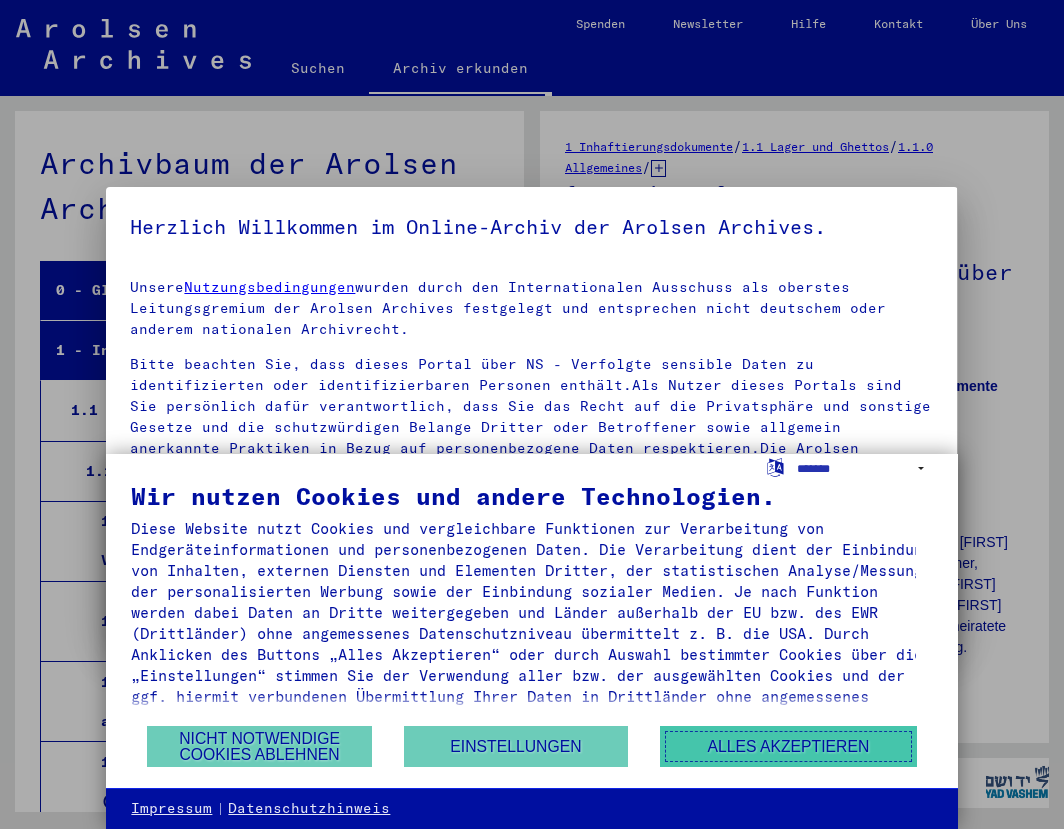 click on "Alles akzeptieren" at bounding box center [788, 746] 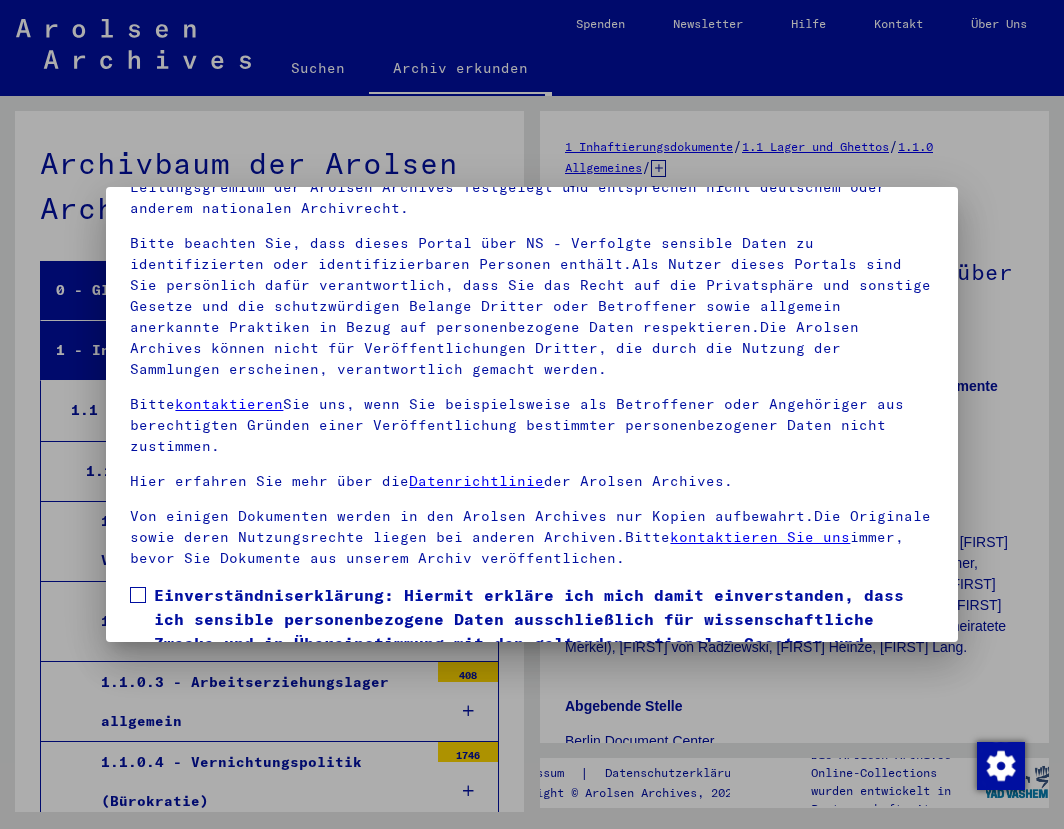 scroll, scrollTop: 183, scrollLeft: 0, axis: vertical 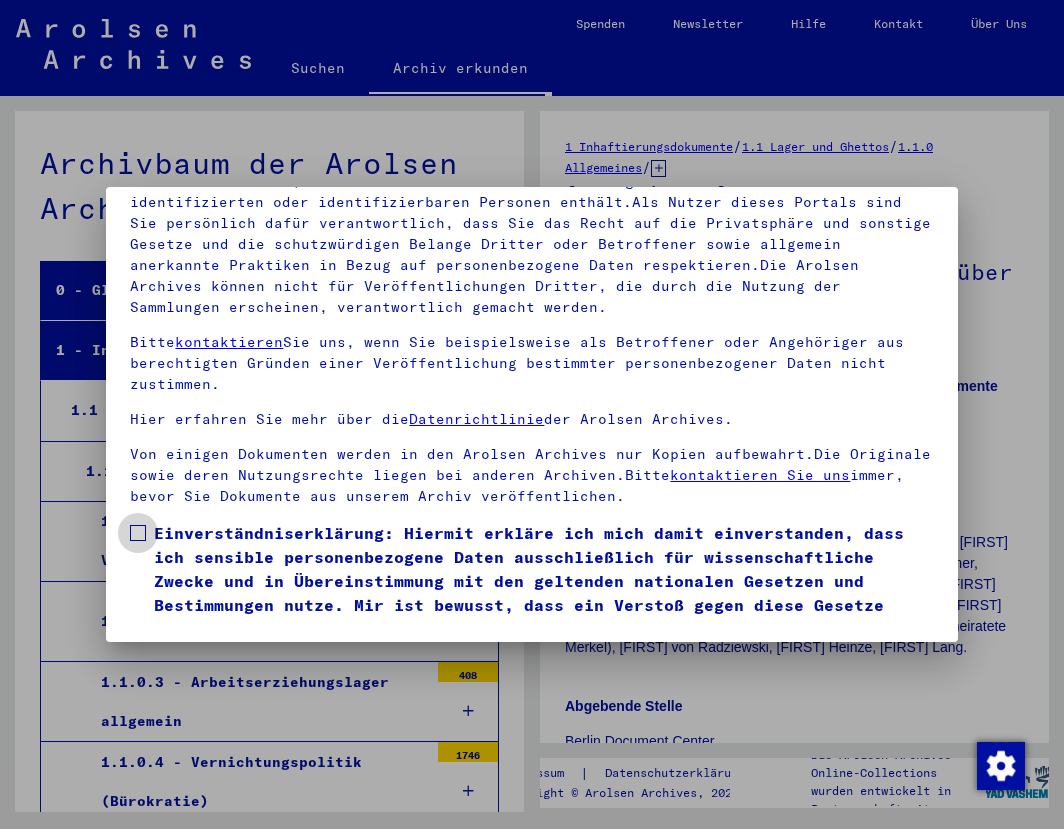 click at bounding box center [138, 533] 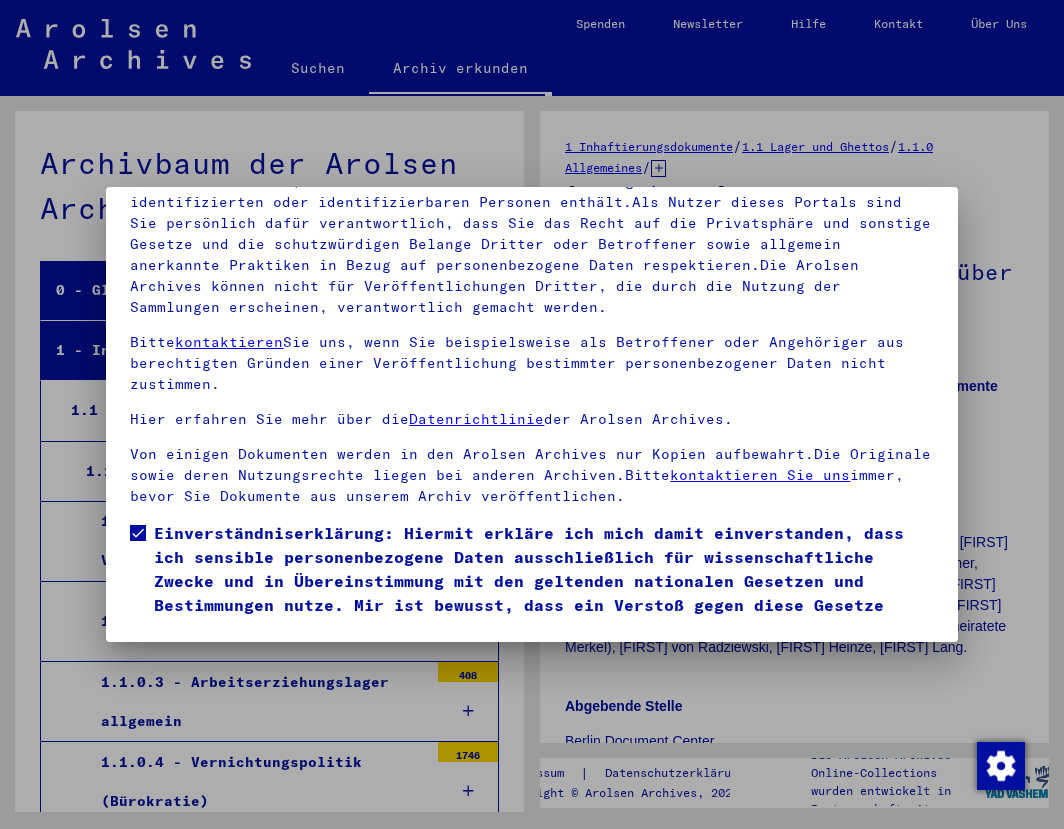 scroll, scrollTop: 71, scrollLeft: 0, axis: vertical 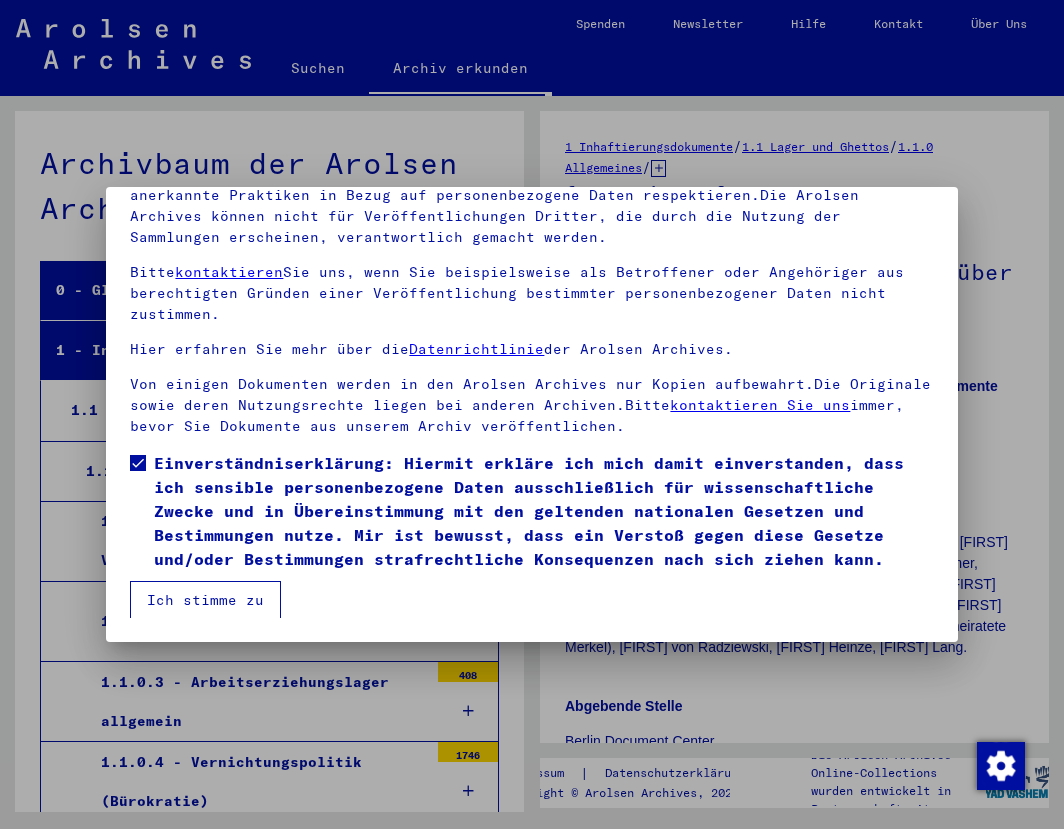 click on "Ich stimme zu" at bounding box center [205, 600] 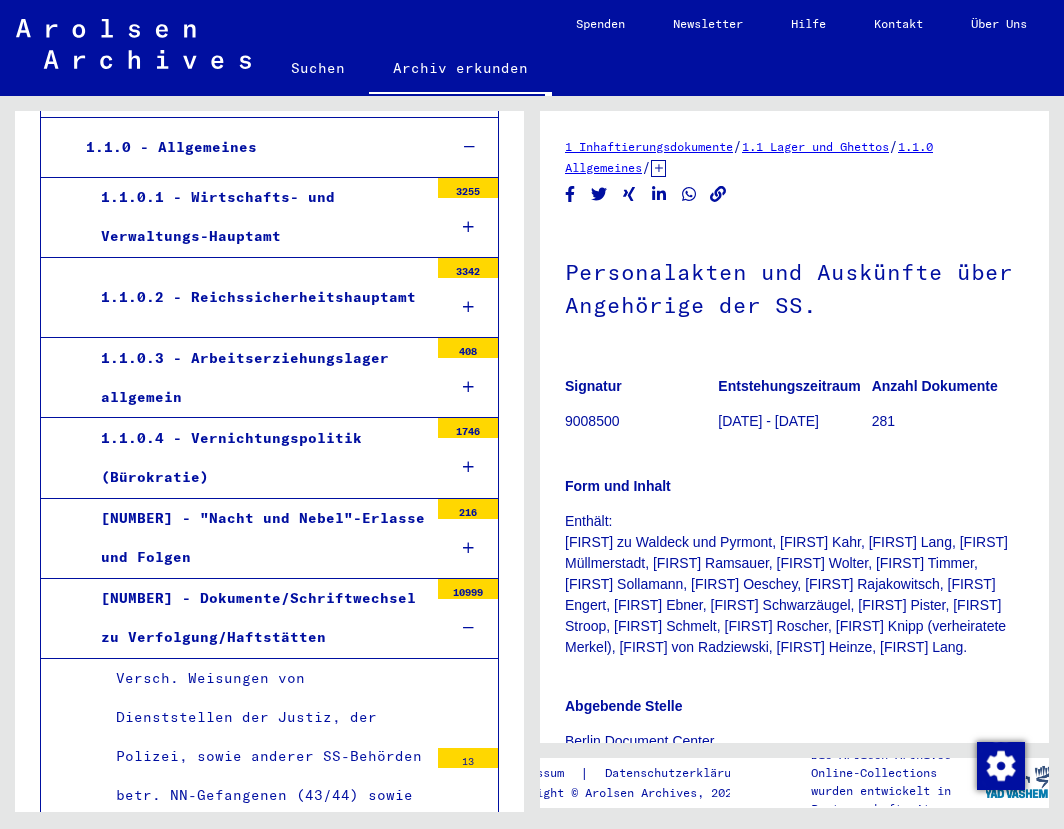 scroll, scrollTop: 0, scrollLeft: 0, axis: both 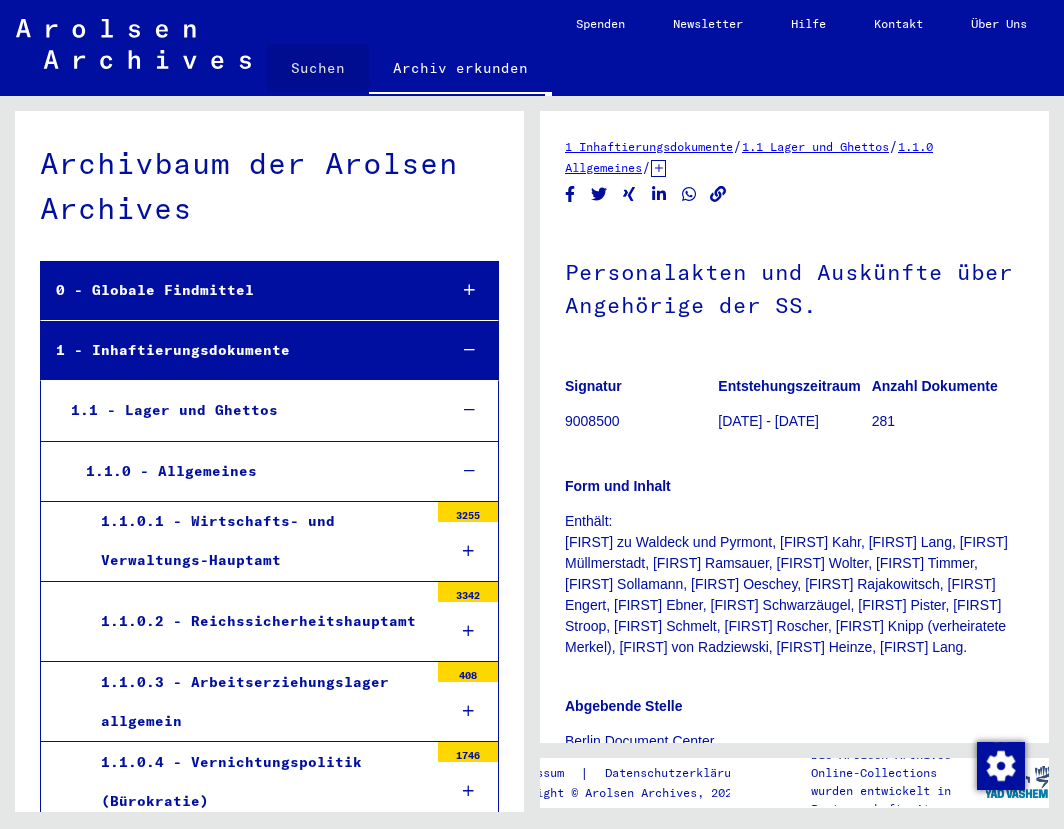 click on "Suchen" 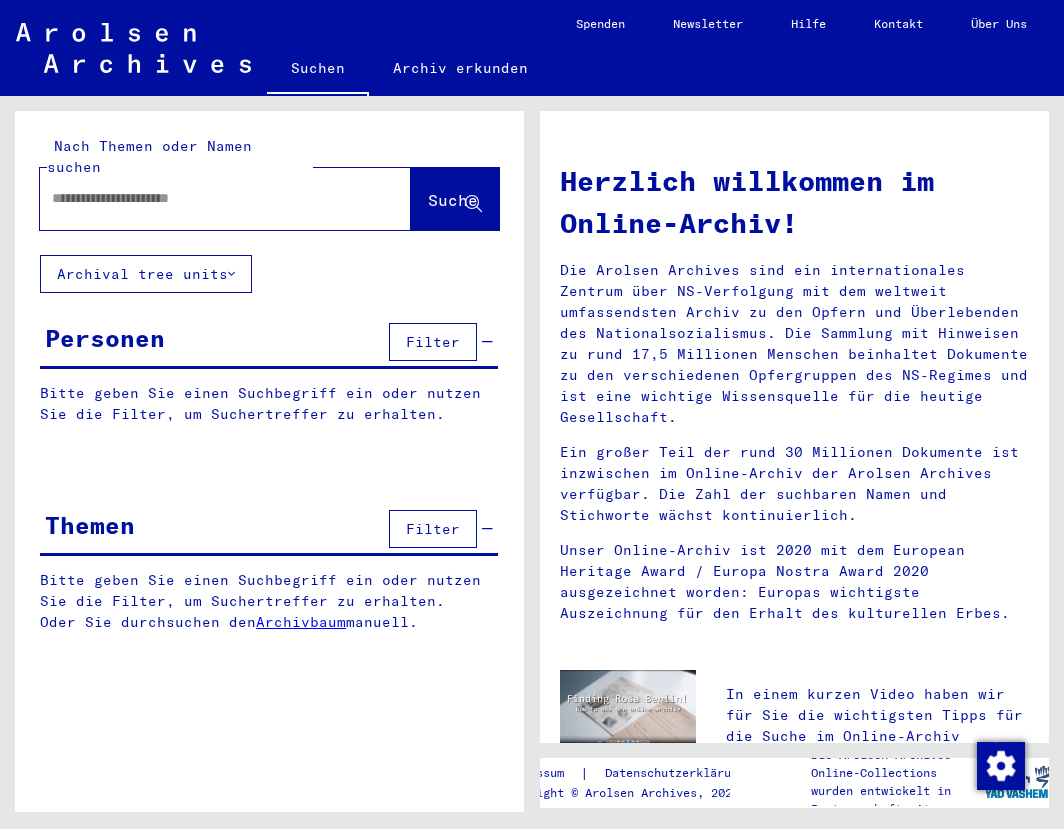 click at bounding box center [201, 198] 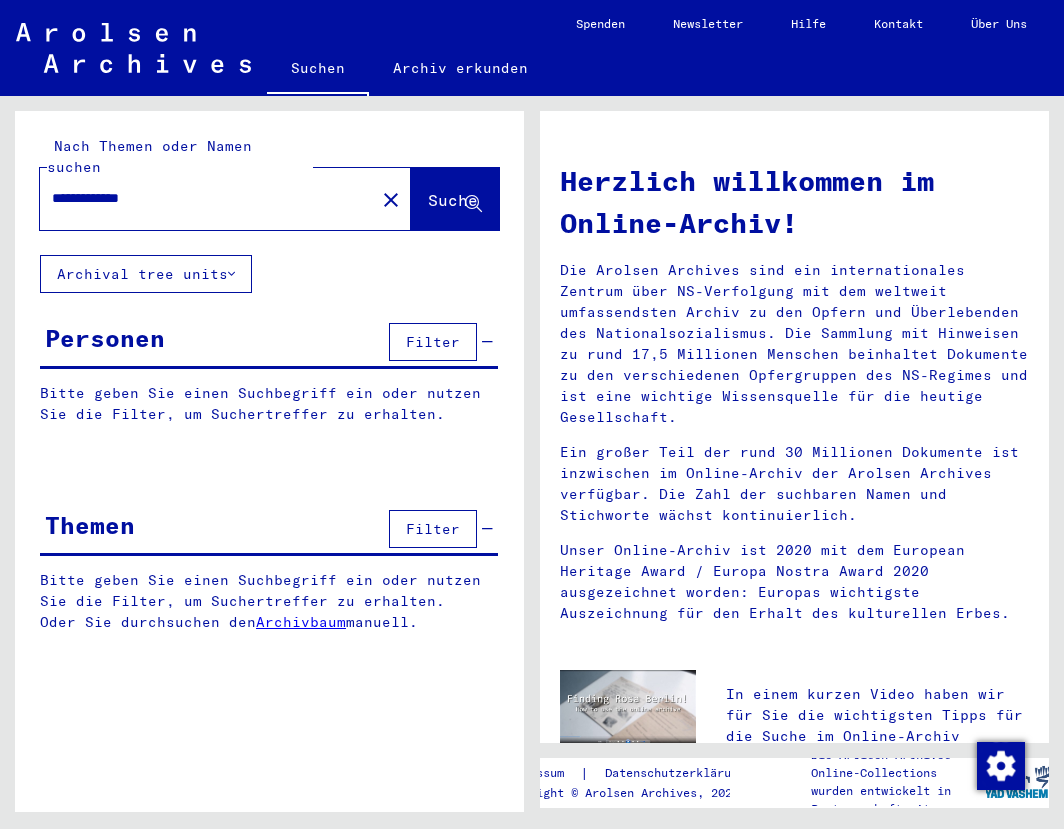 click on "Suche" 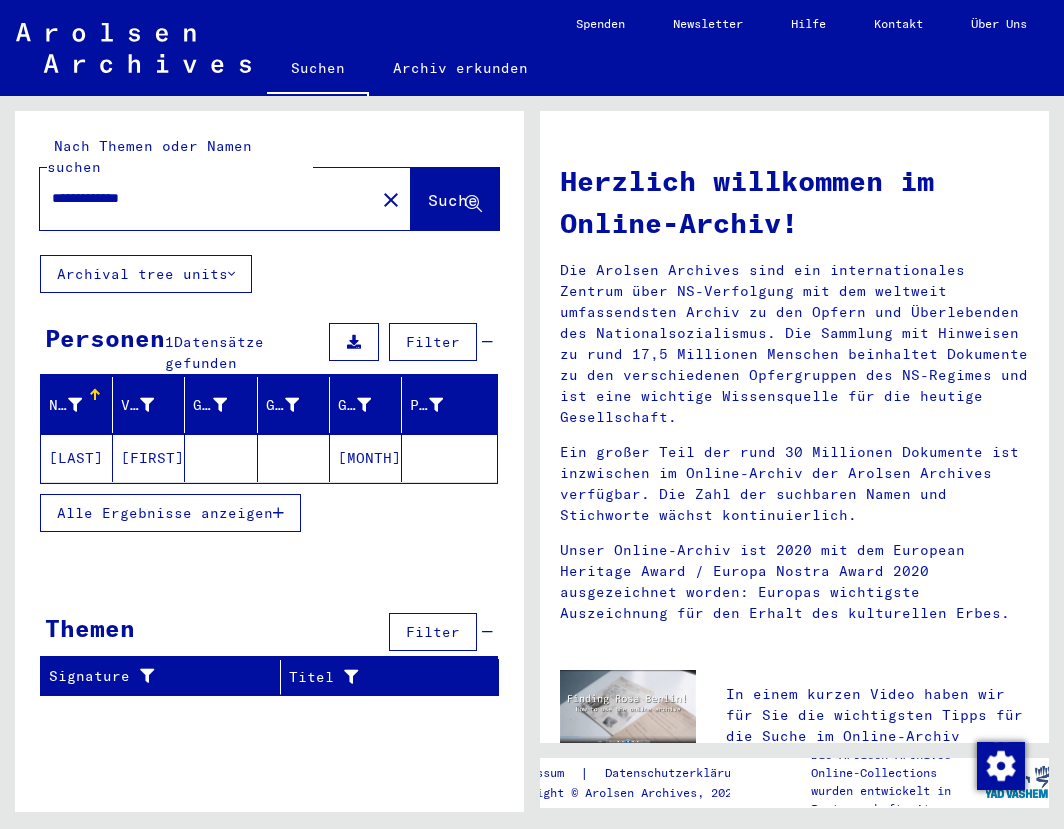 click on "[LAST]" 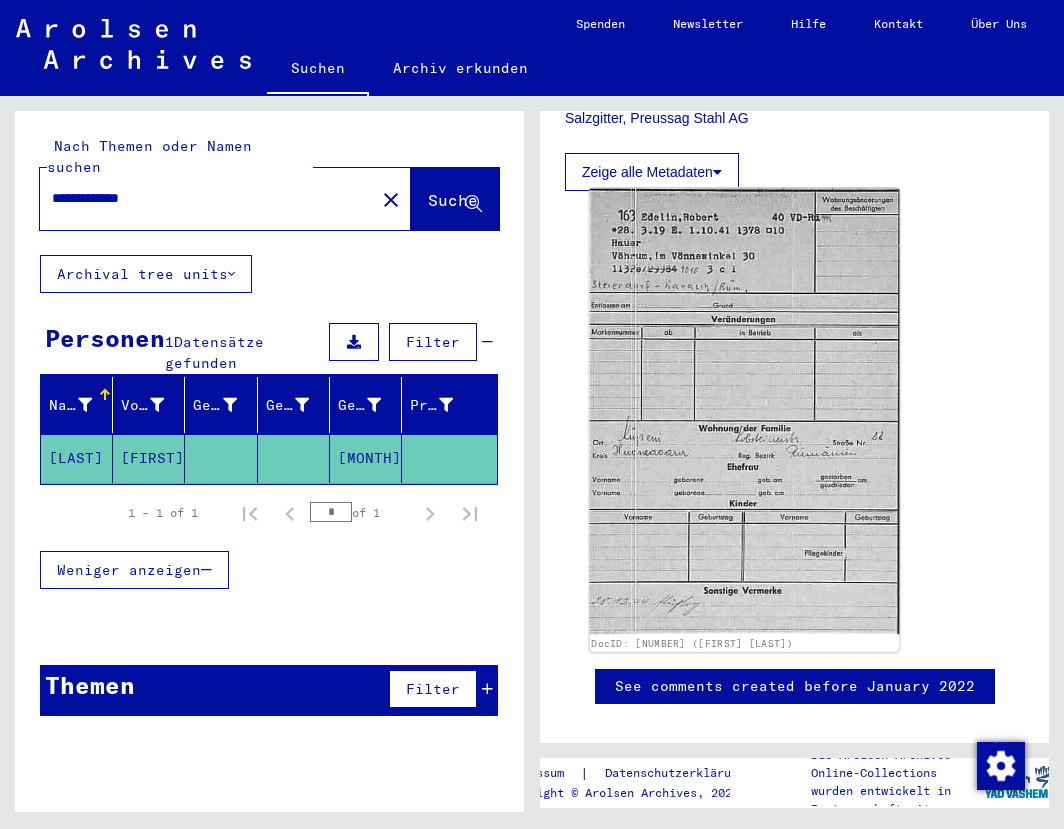 scroll, scrollTop: 648, scrollLeft: 0, axis: vertical 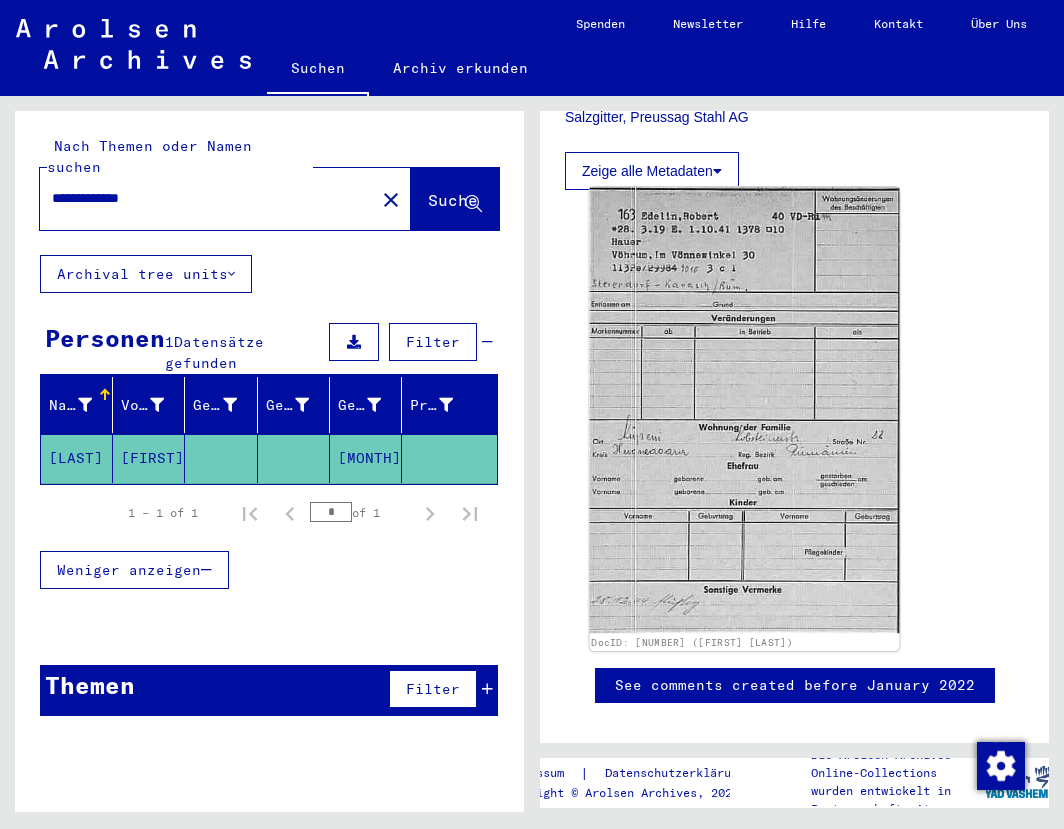 click 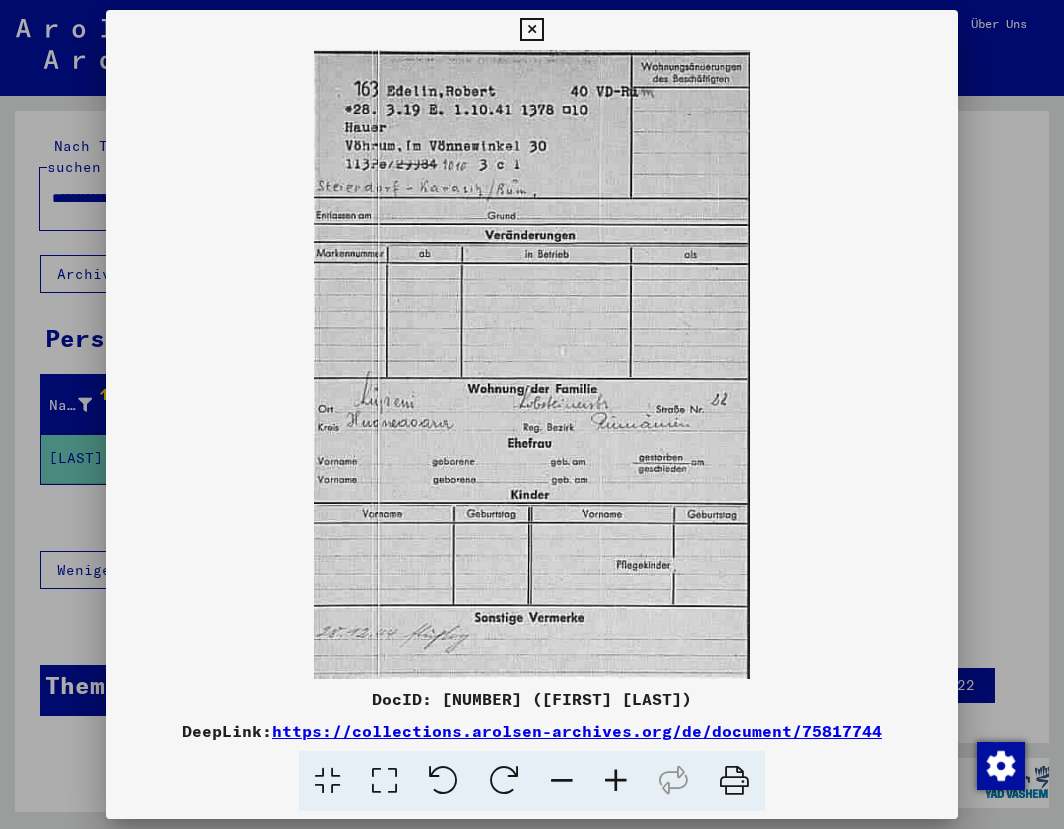 click at bounding box center [531, 30] 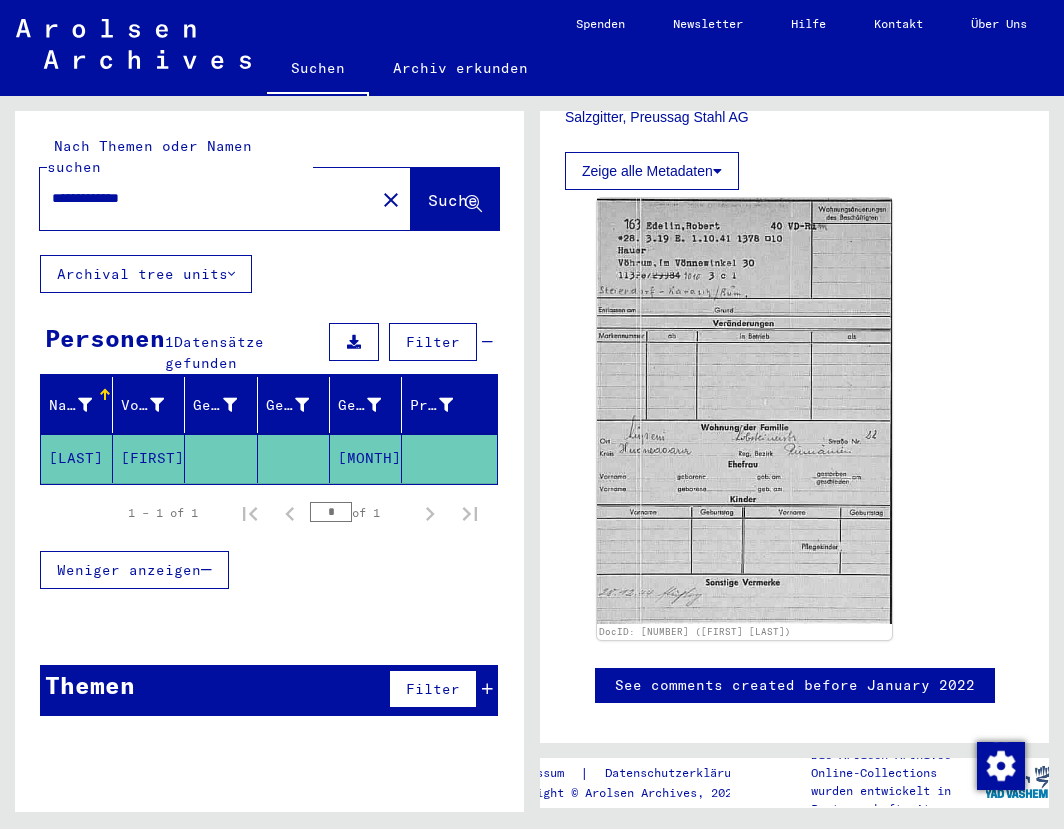 click on "**********" at bounding box center [207, 198] 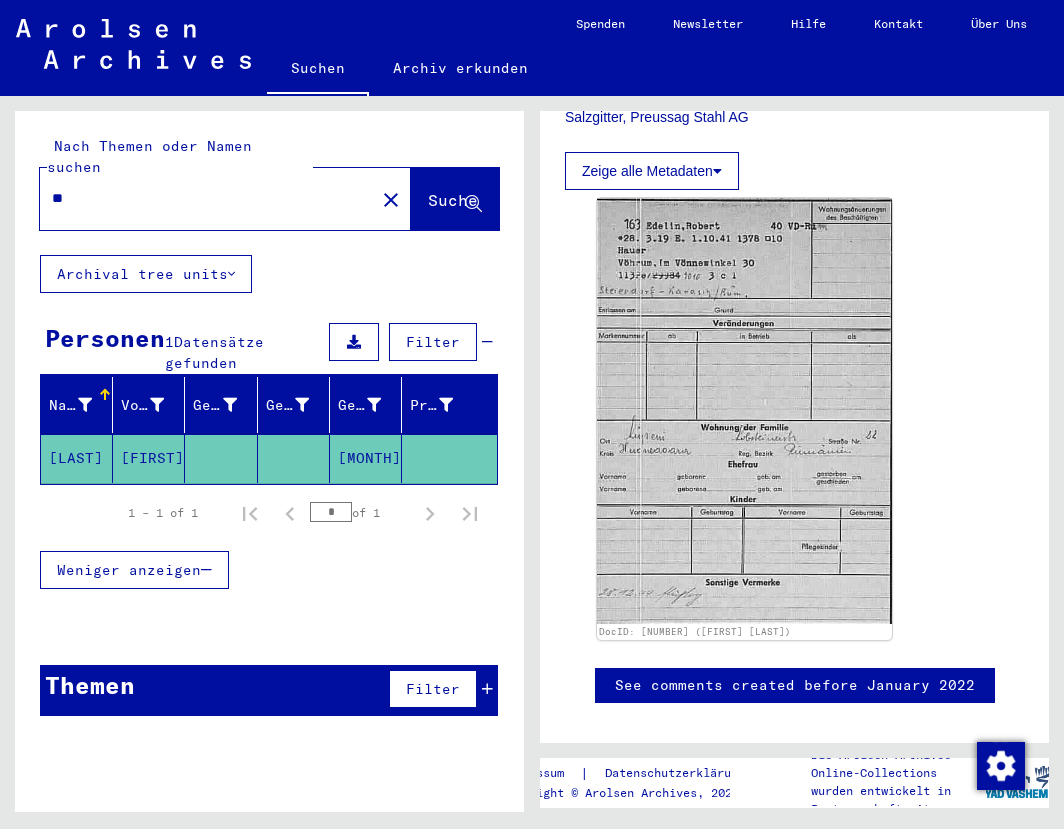 type on "*" 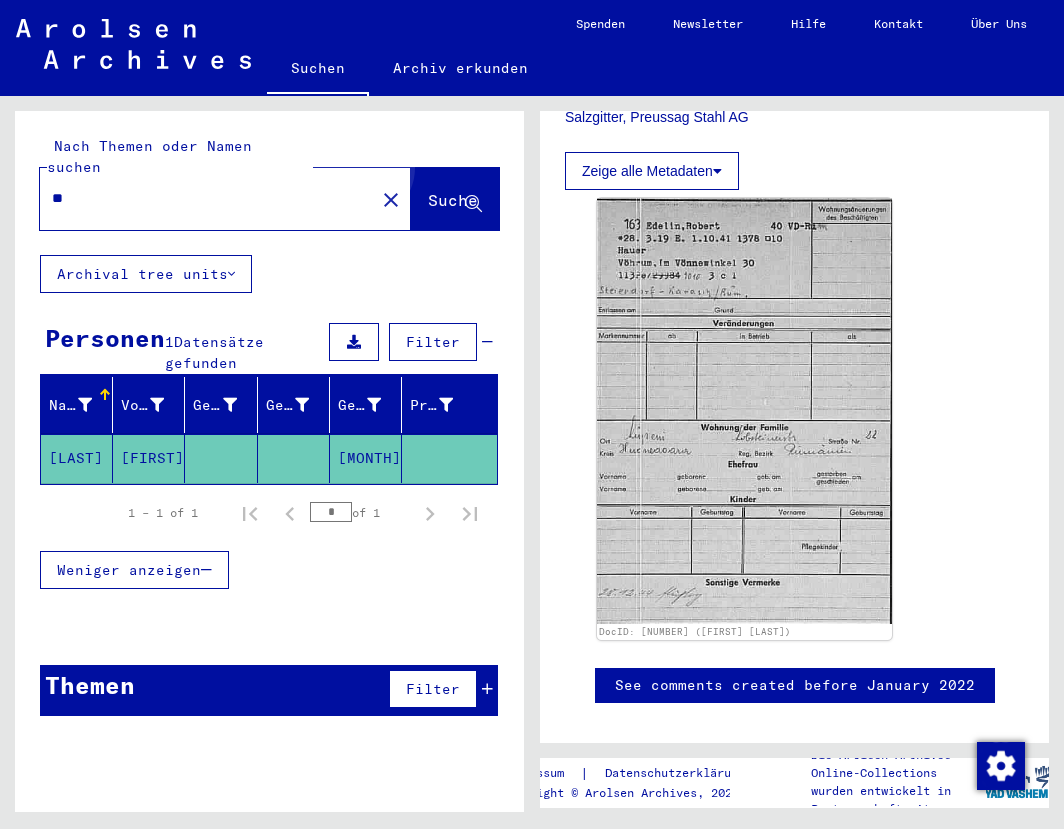 click on "Suche" 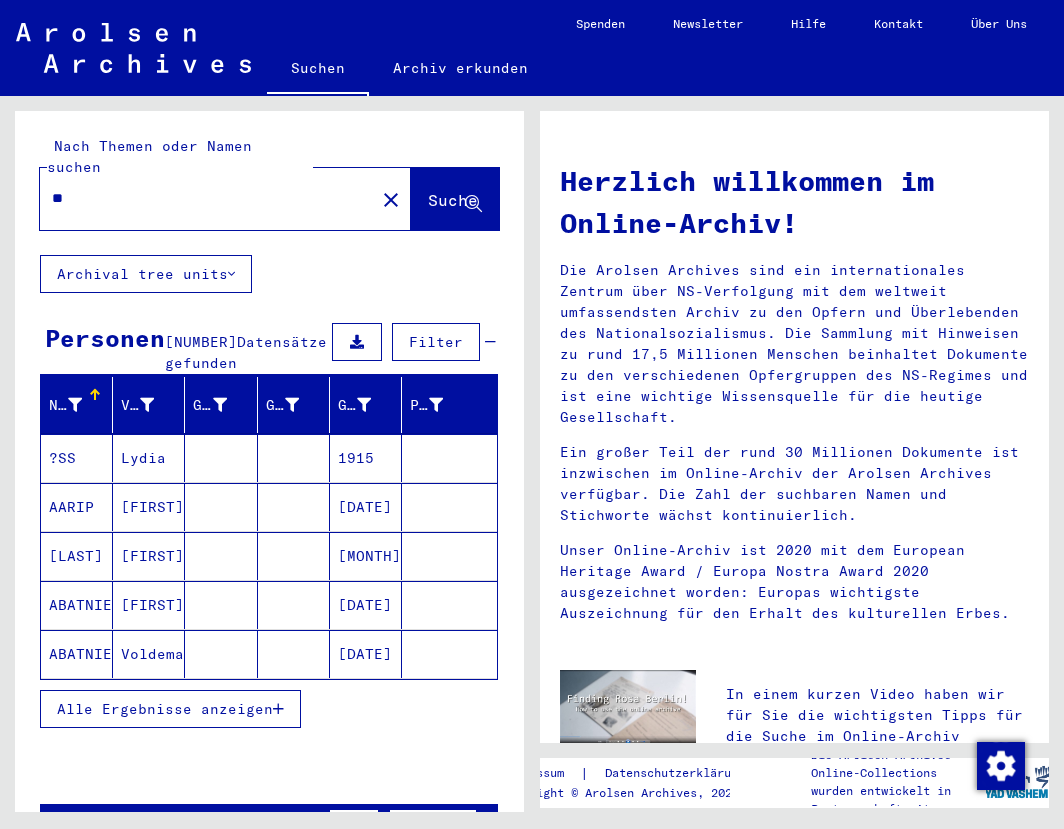 drag, startPoint x: 53, startPoint y: 175, endPoint x: 83, endPoint y: 177, distance: 30.066593 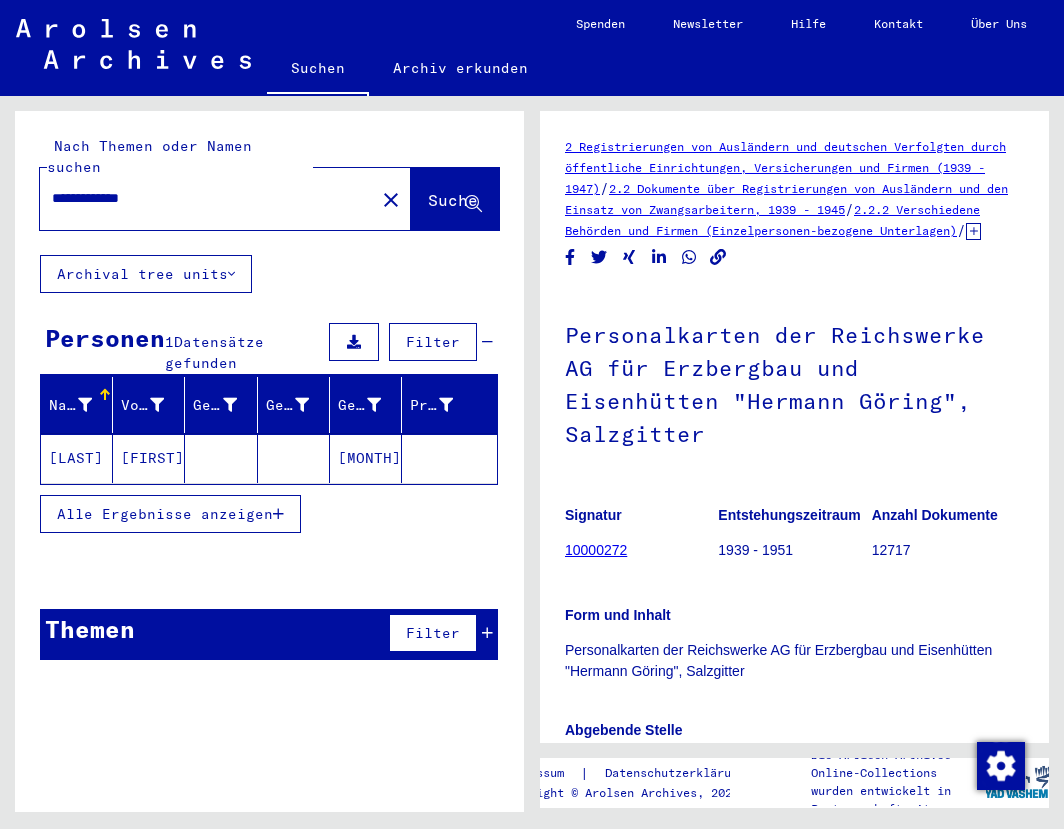 type on "**********" 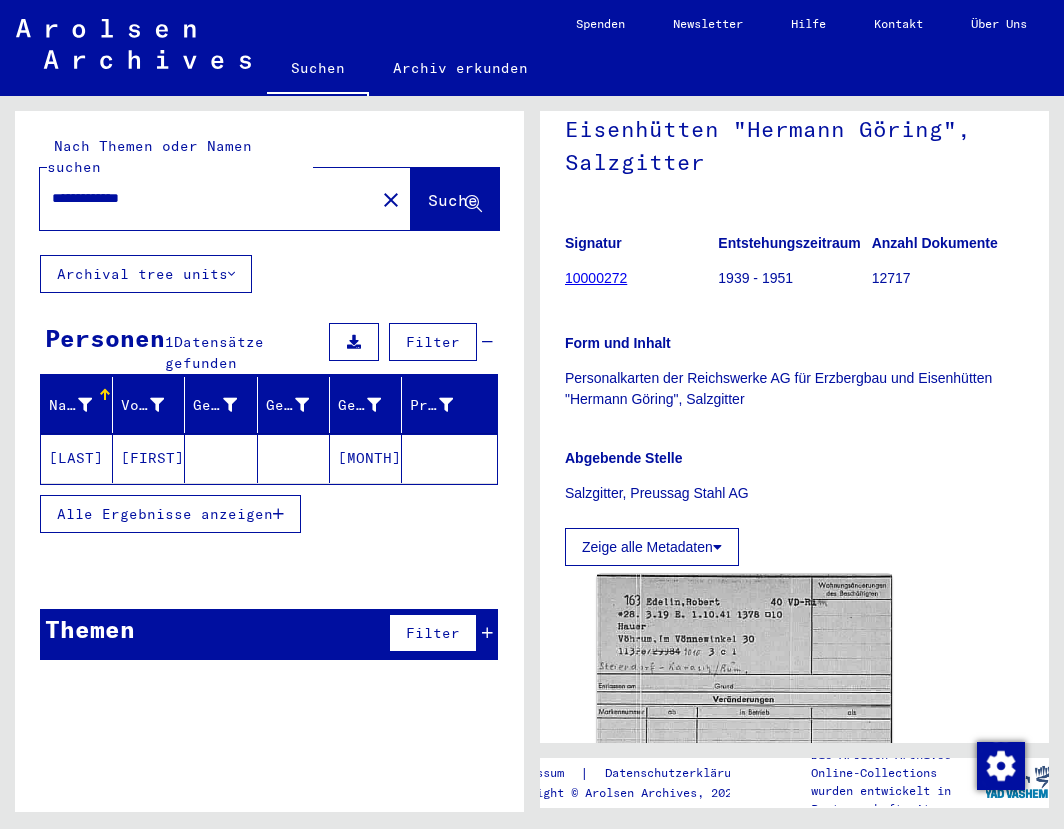 scroll, scrollTop: 324, scrollLeft: 0, axis: vertical 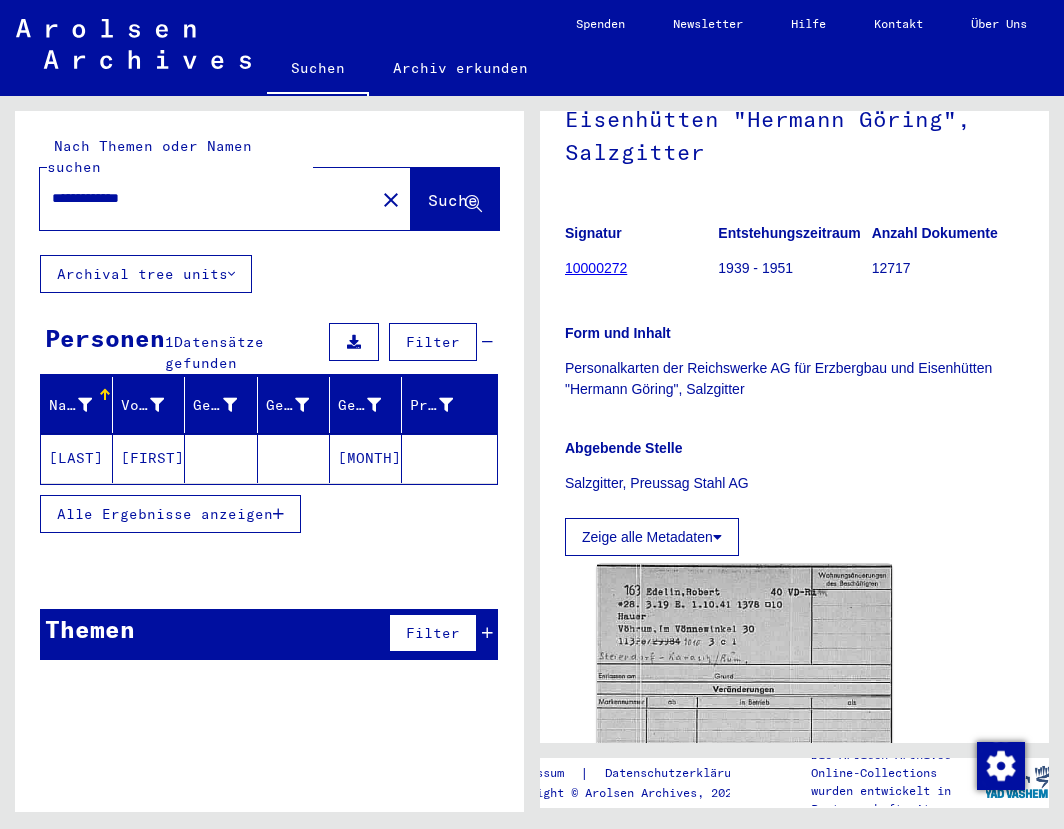 click 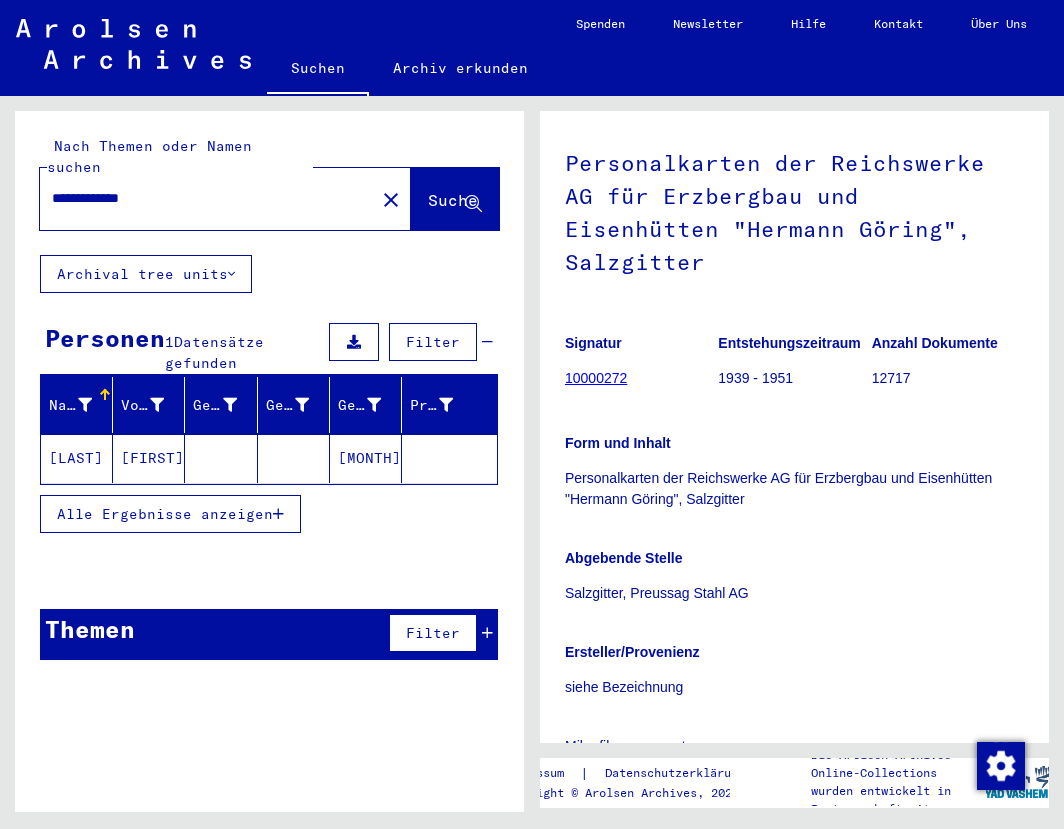 scroll, scrollTop: 216, scrollLeft: 0, axis: vertical 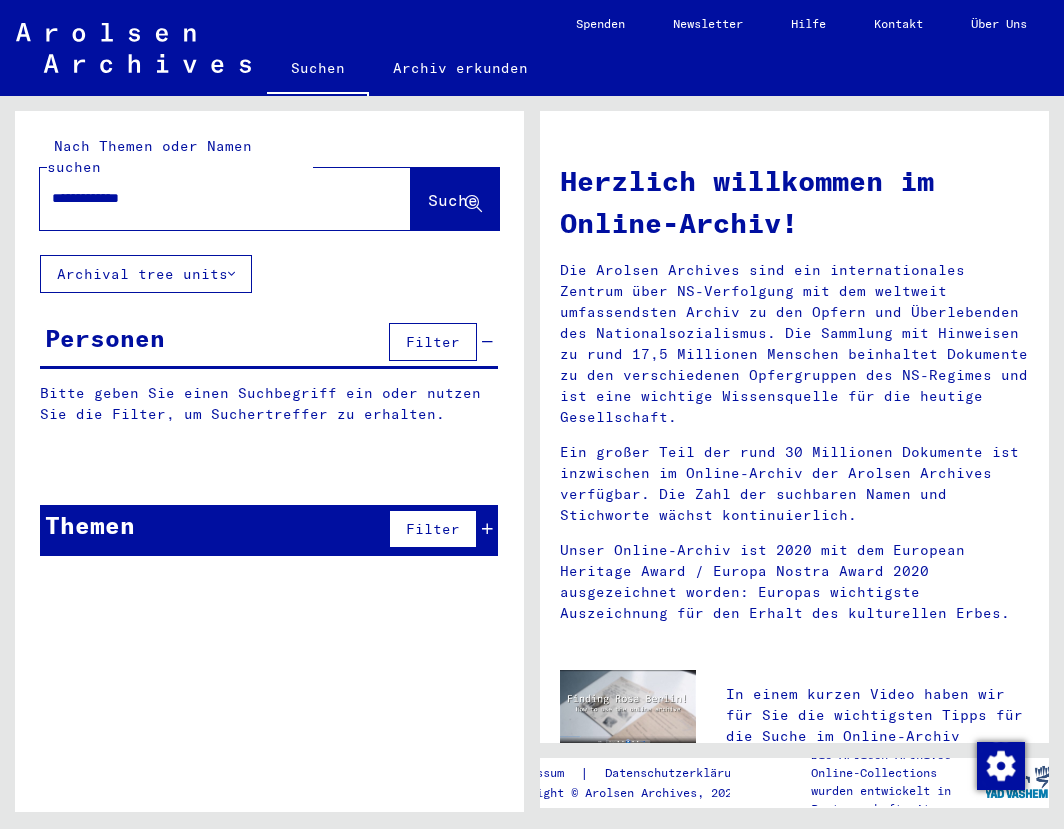 type 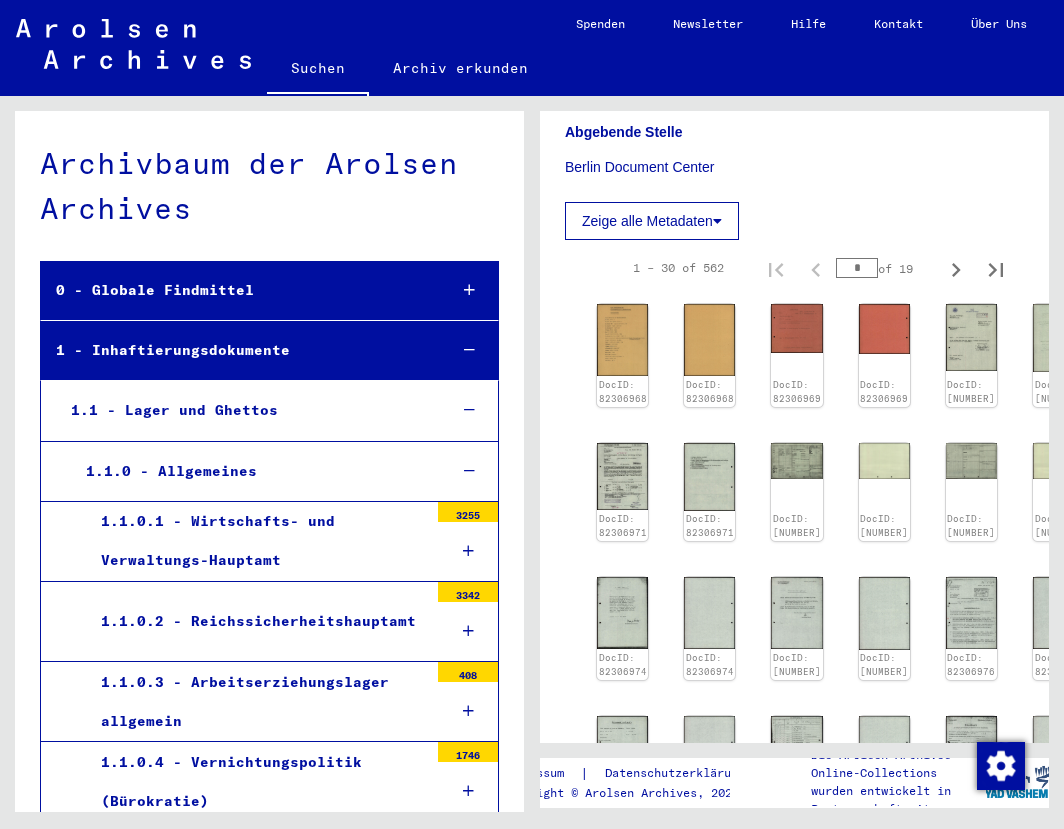 scroll, scrollTop: 566, scrollLeft: 0, axis: vertical 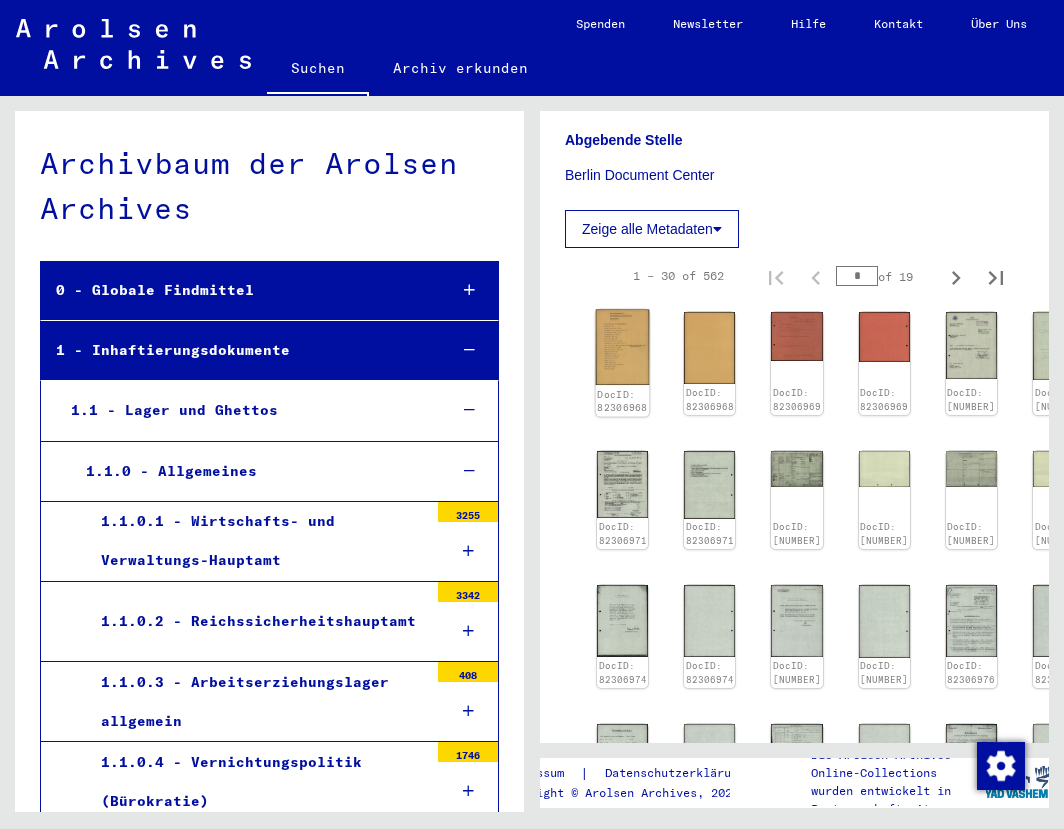 click 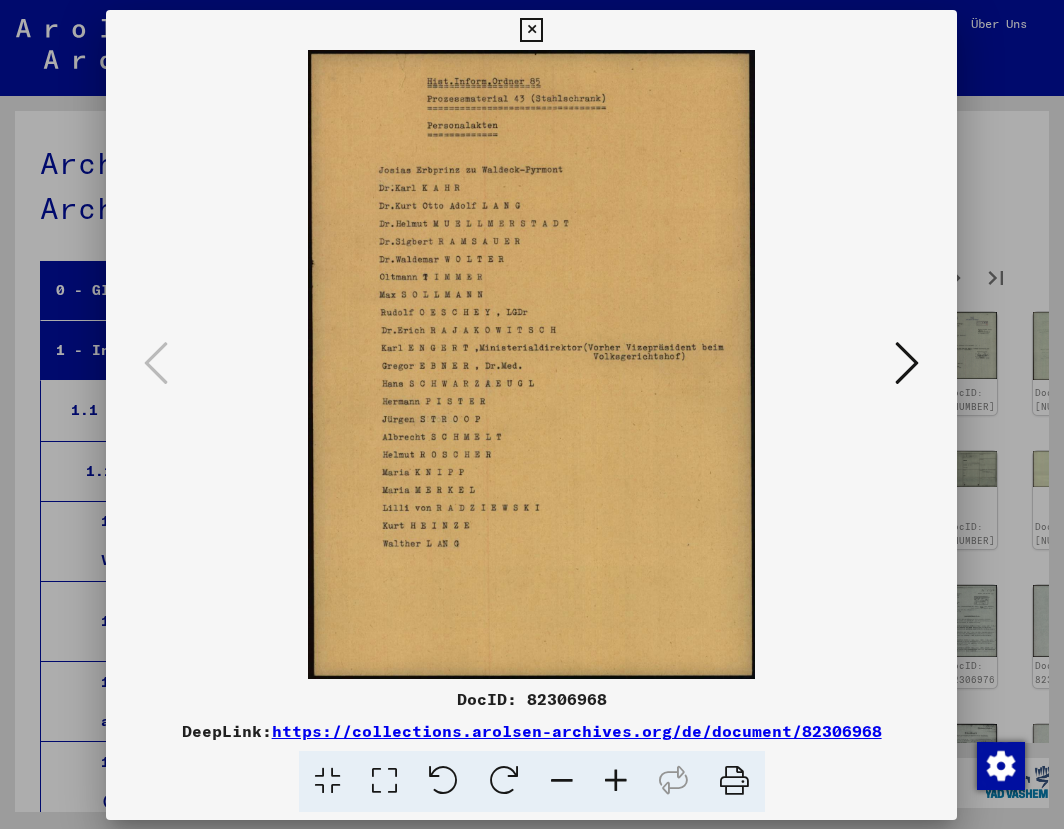 click at bounding box center (531, 364) 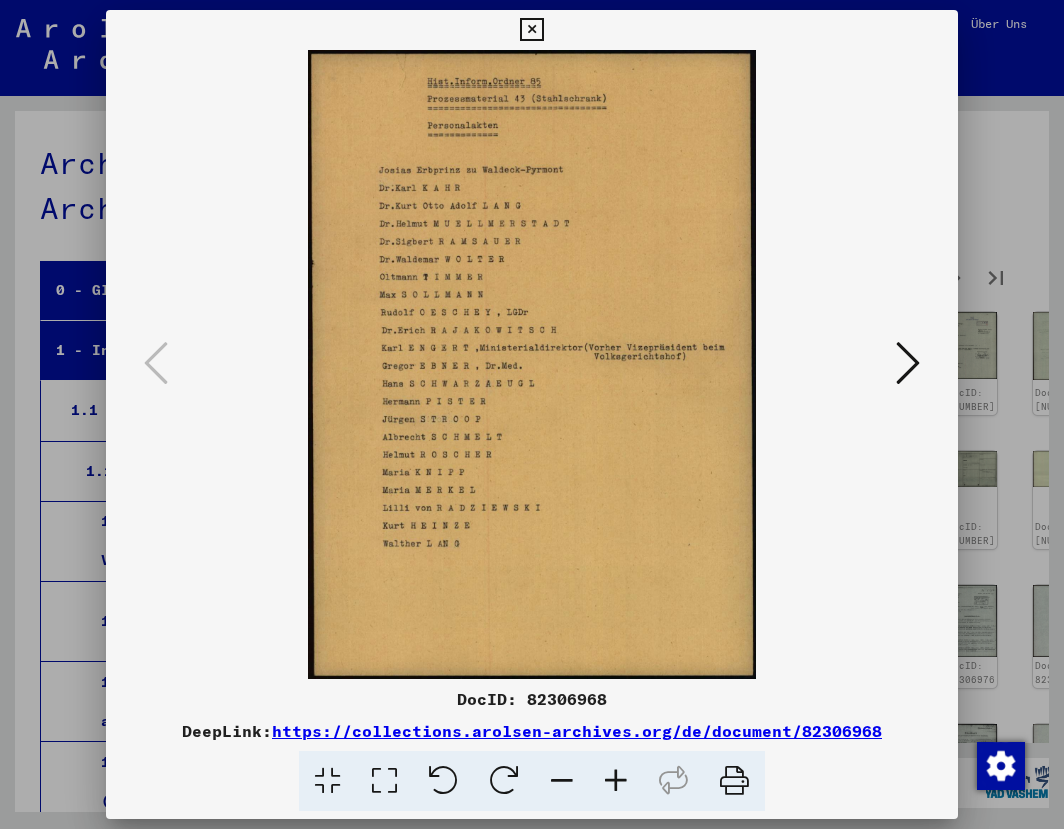 click at bounding box center (908, 363) 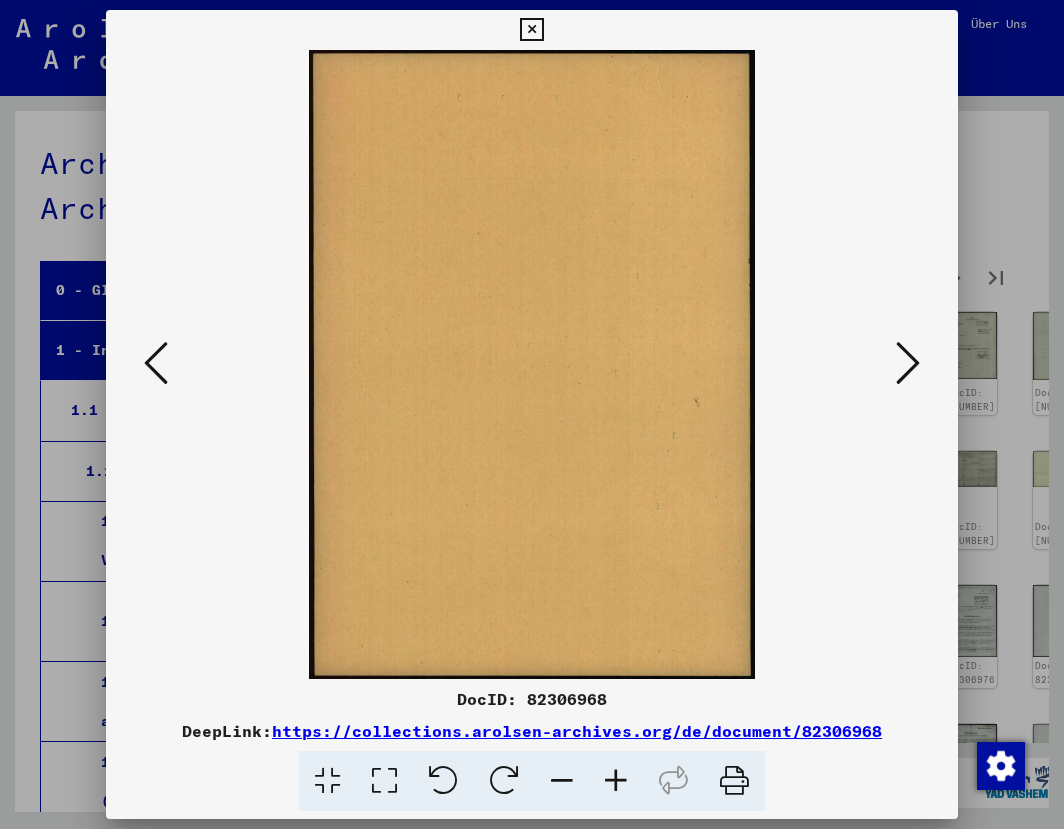 click at bounding box center [908, 363] 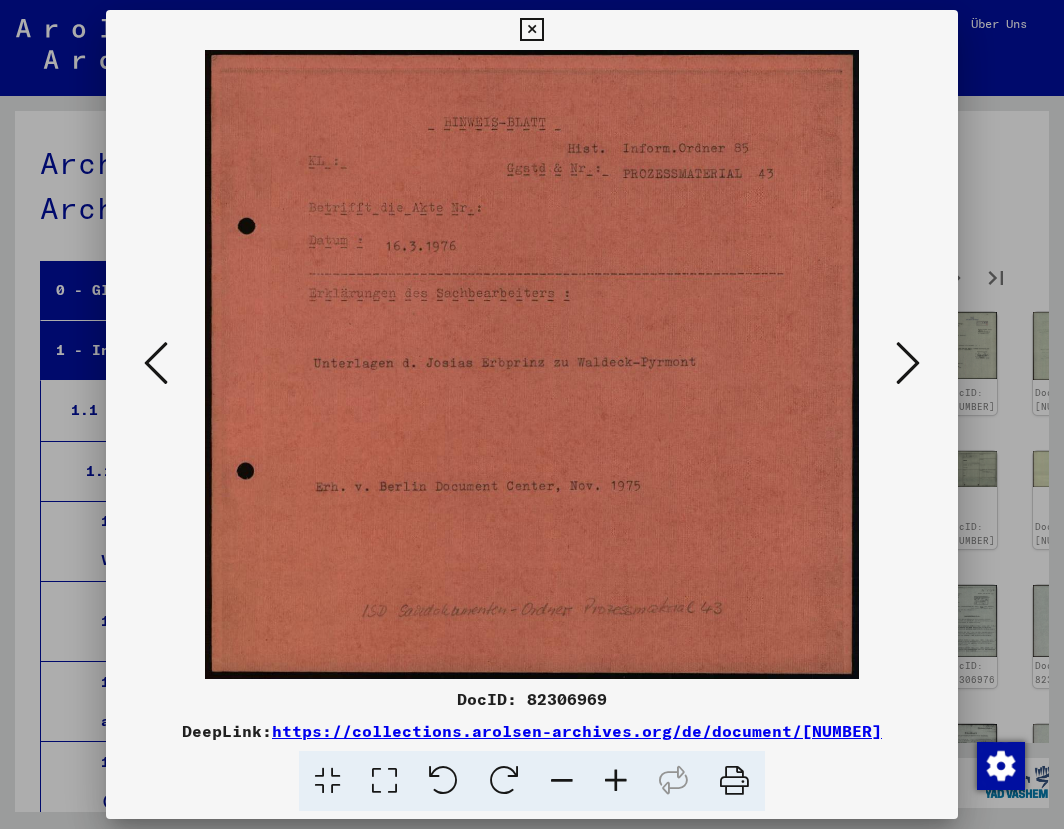 click at bounding box center [908, 363] 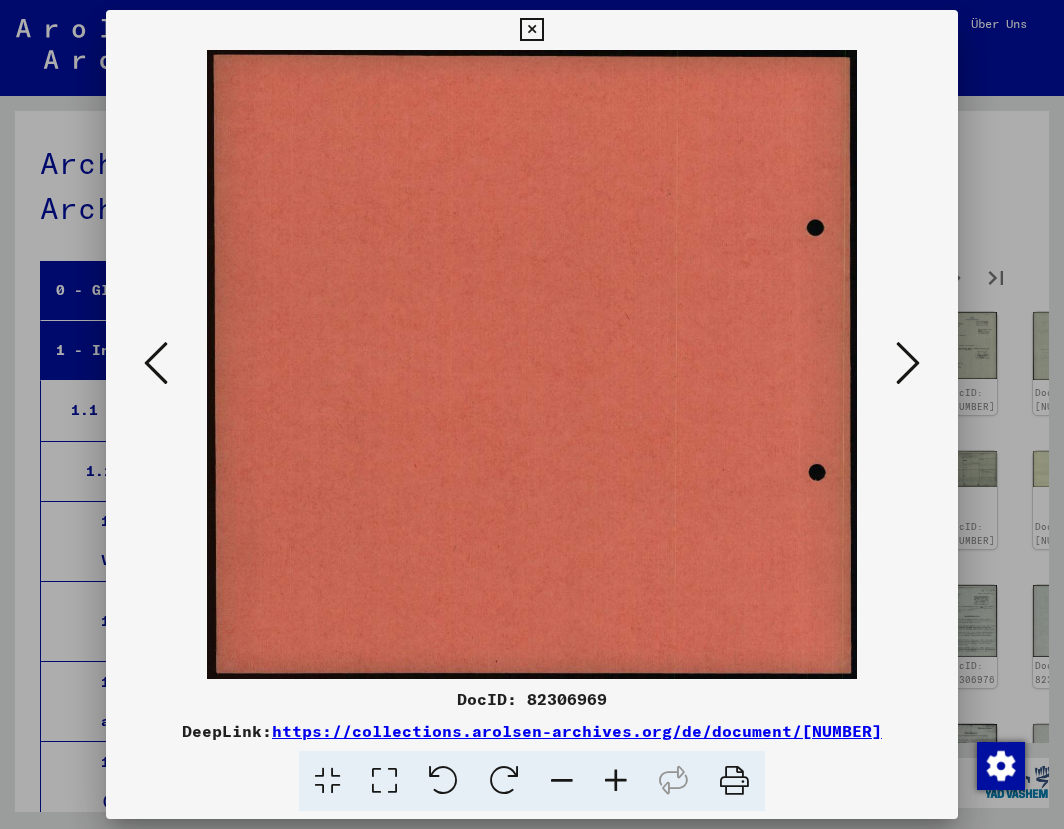 click at bounding box center (908, 363) 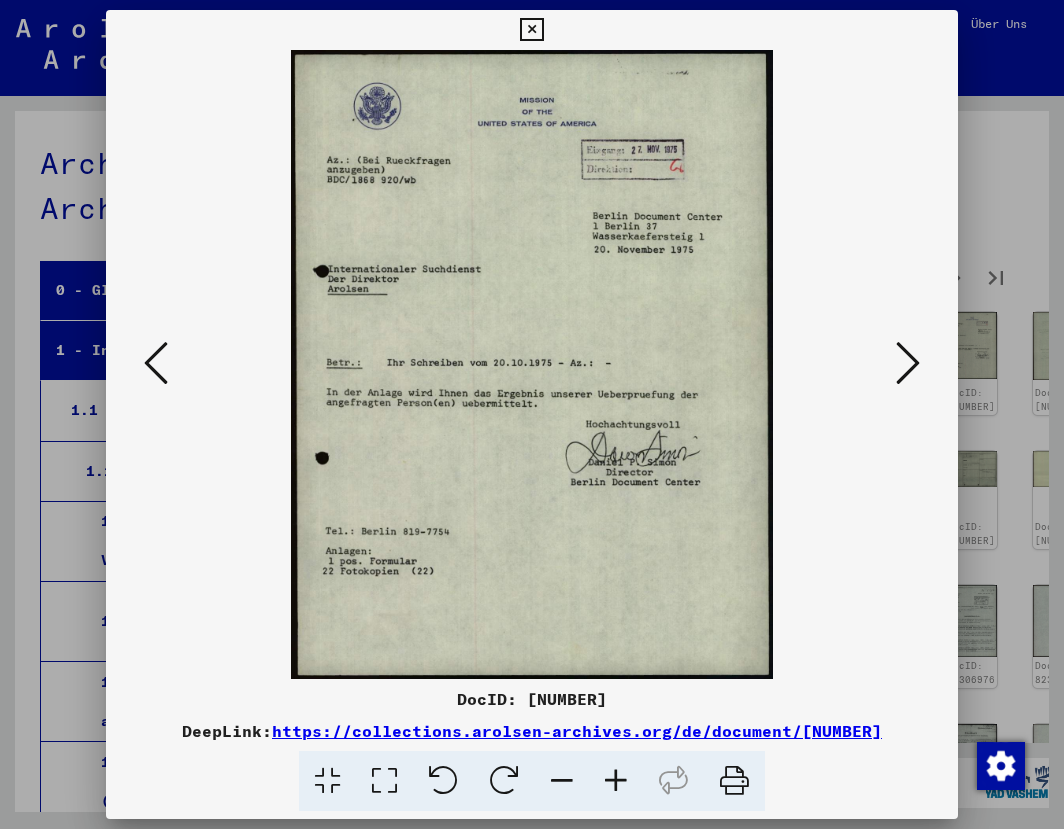 click at bounding box center (908, 363) 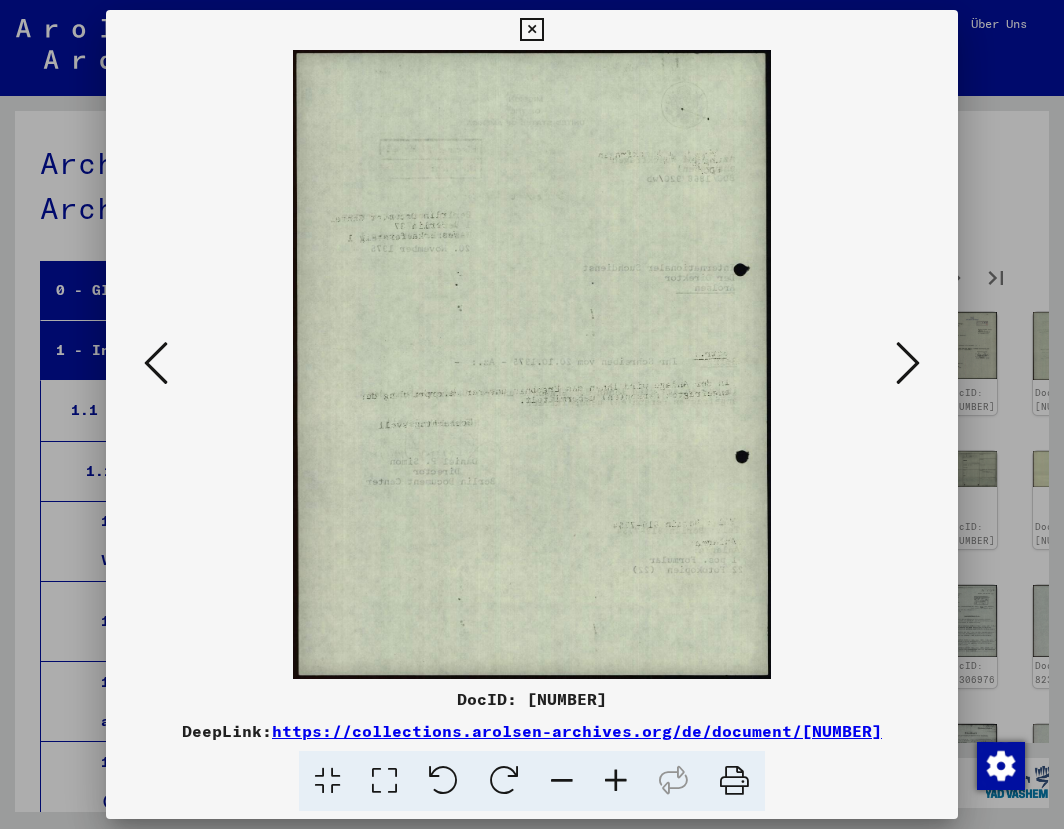 click at bounding box center [908, 363] 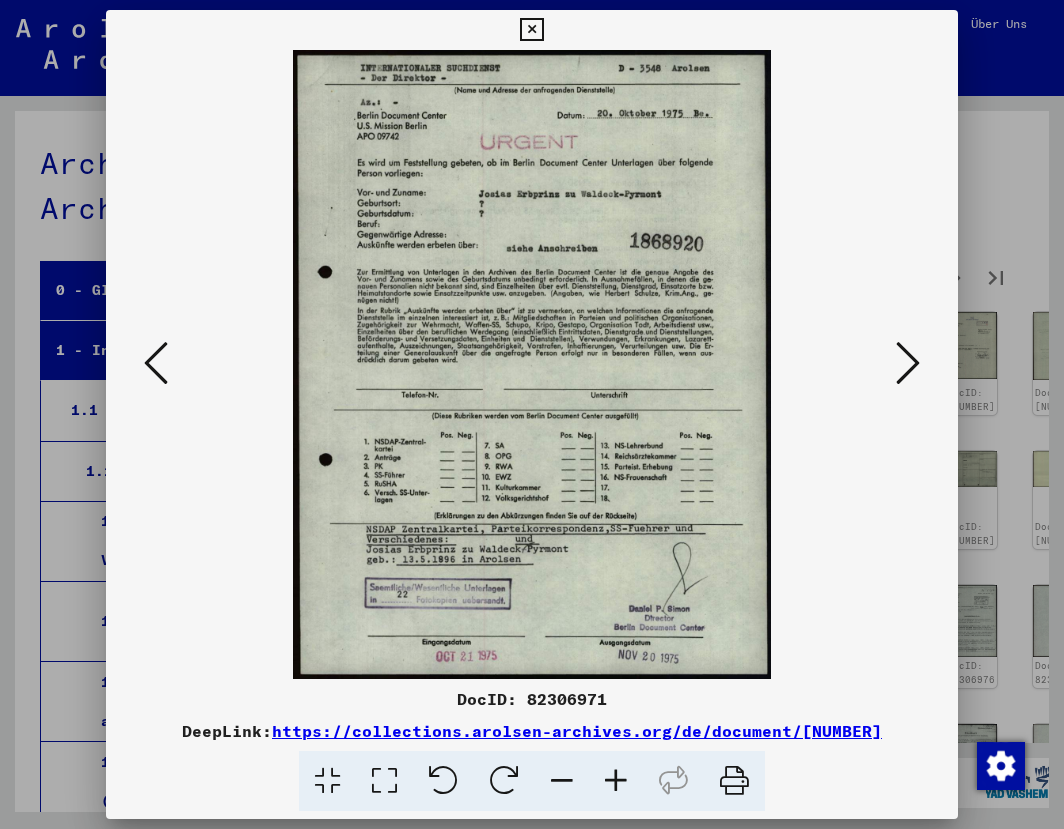 click at bounding box center [908, 363] 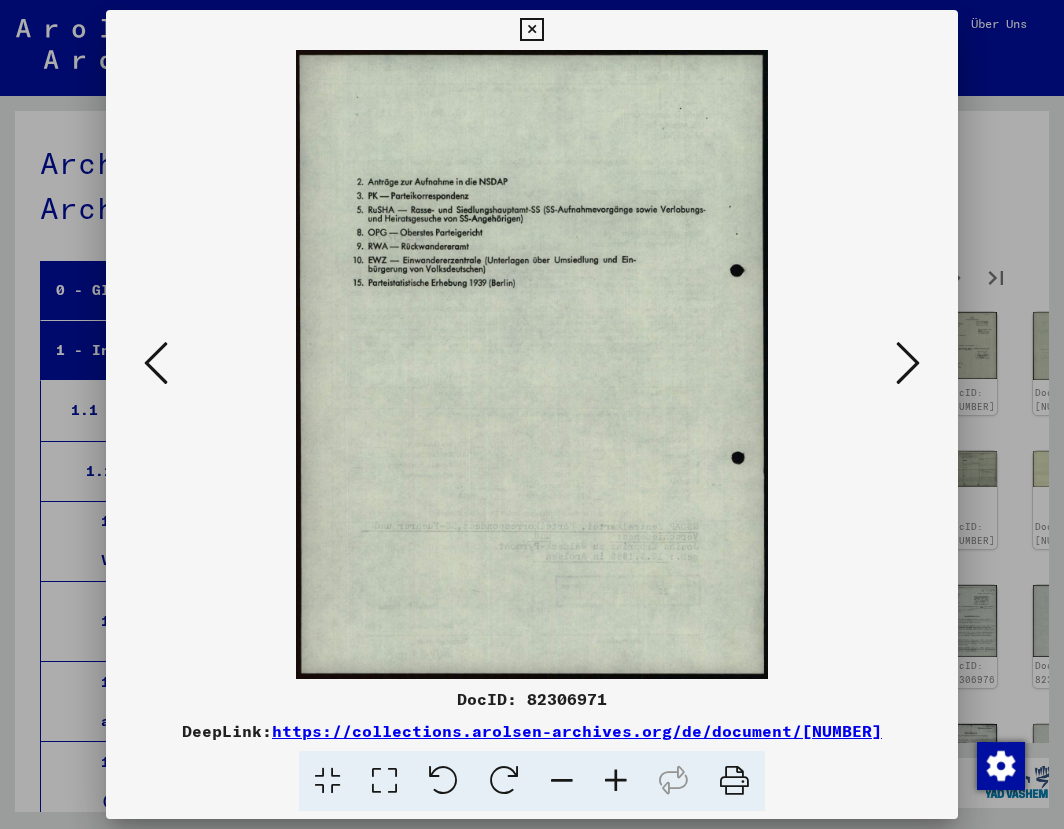 click at bounding box center [908, 363] 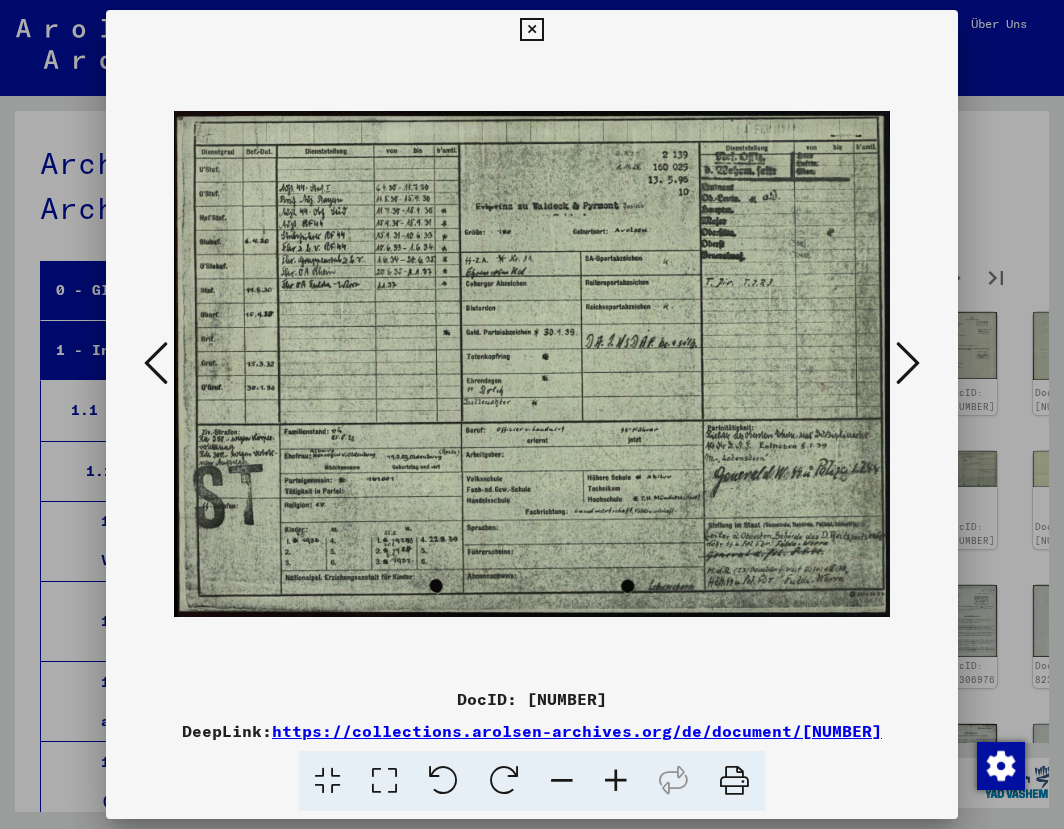 click at bounding box center [908, 363] 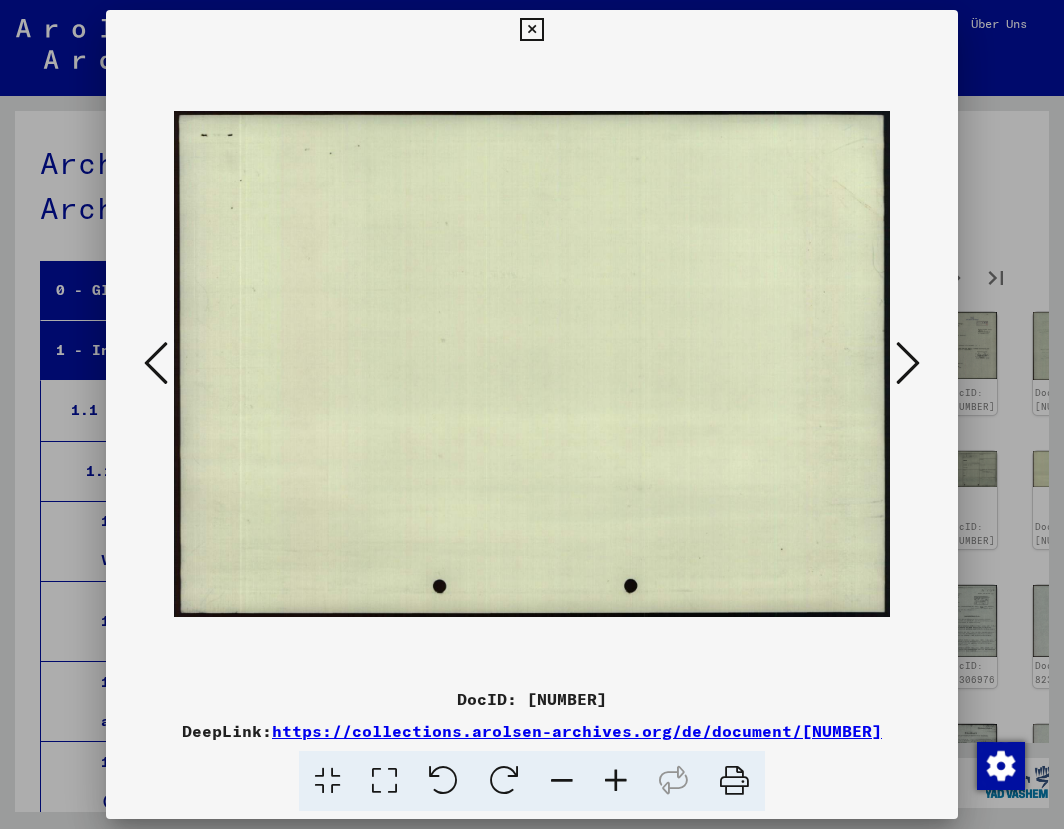 click at bounding box center [908, 363] 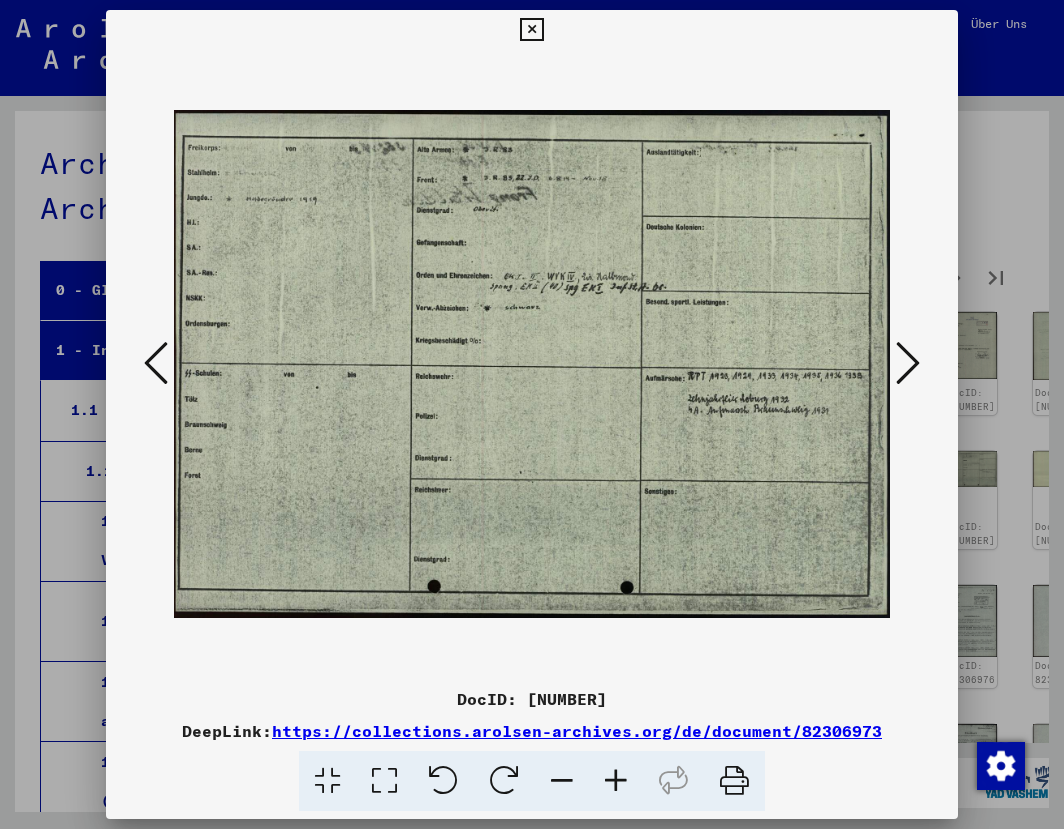 click at bounding box center (908, 363) 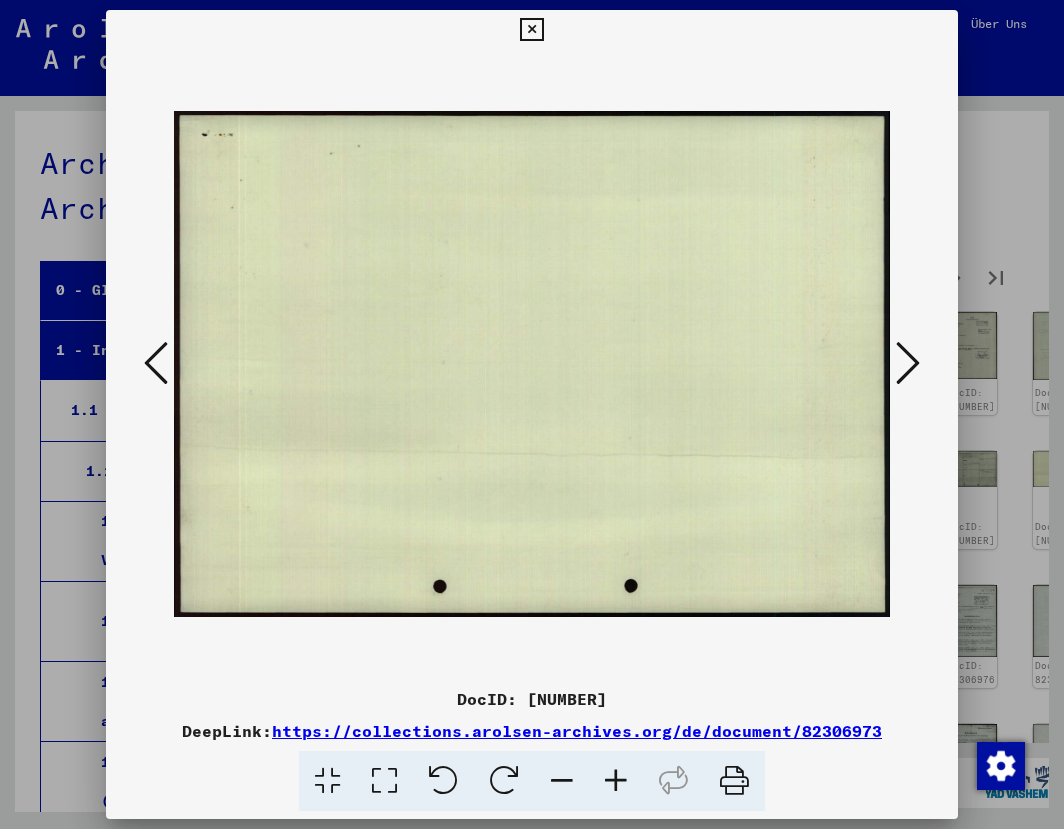 click at bounding box center (908, 363) 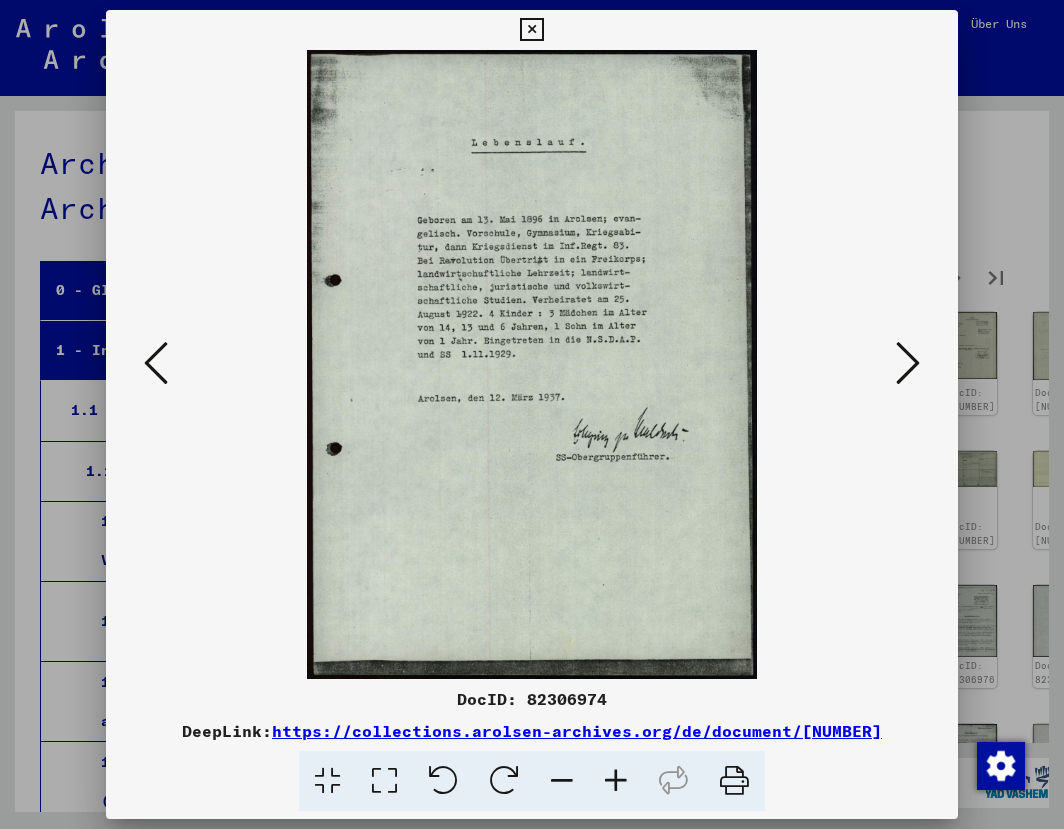 click at bounding box center (908, 363) 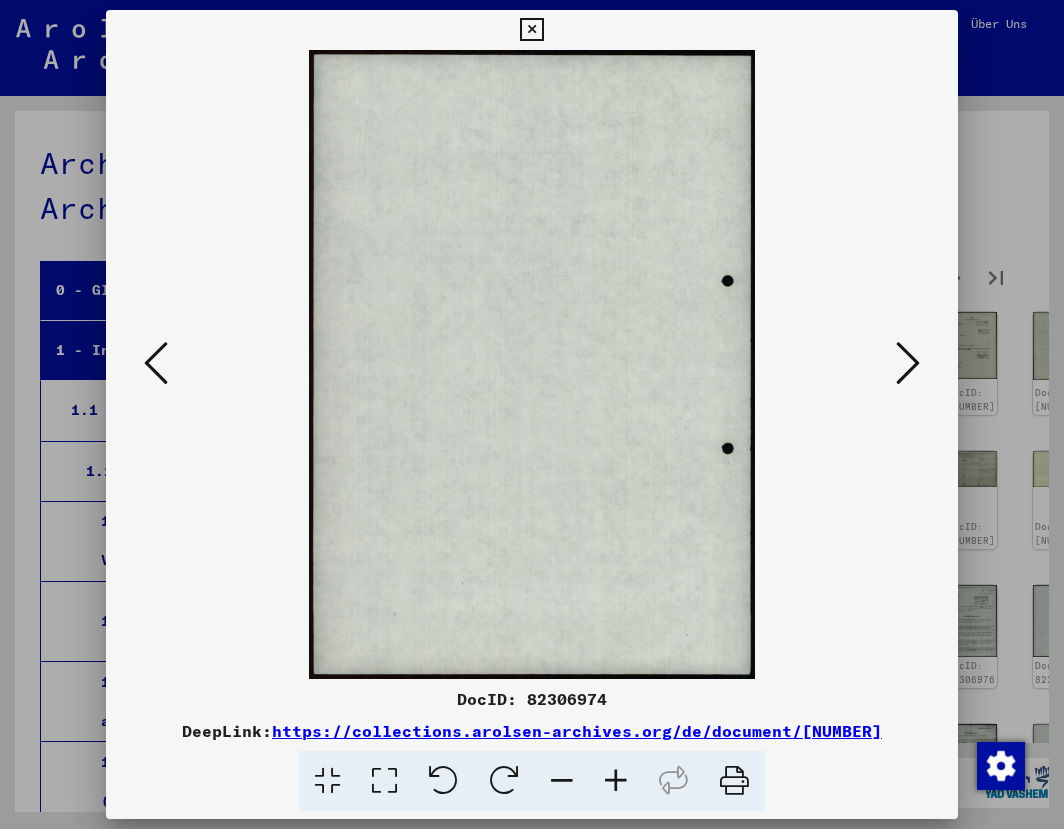 click at bounding box center (908, 363) 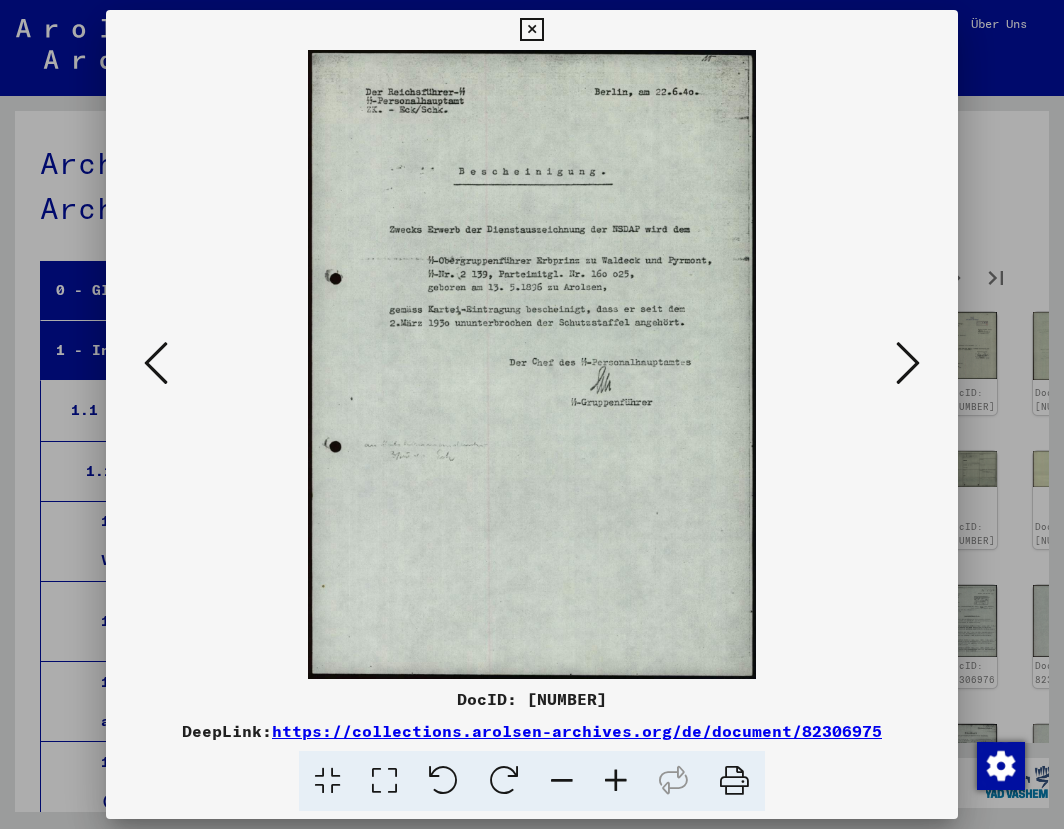 click at bounding box center (908, 363) 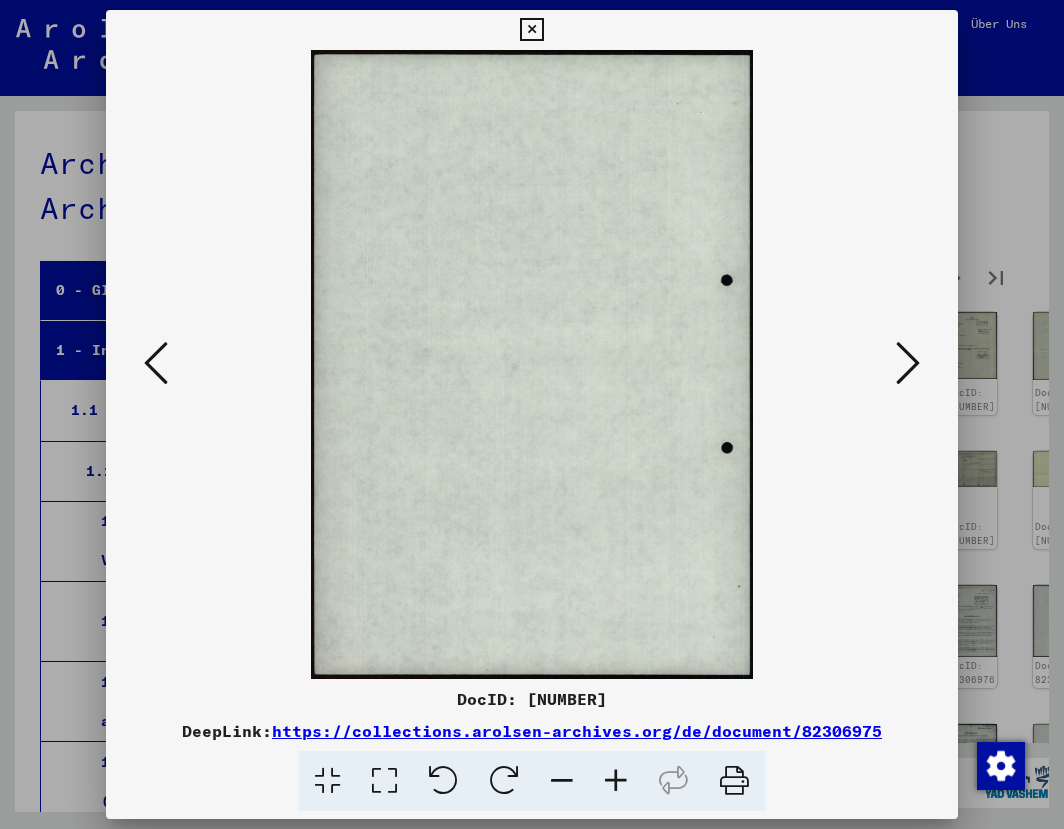 click at bounding box center (908, 363) 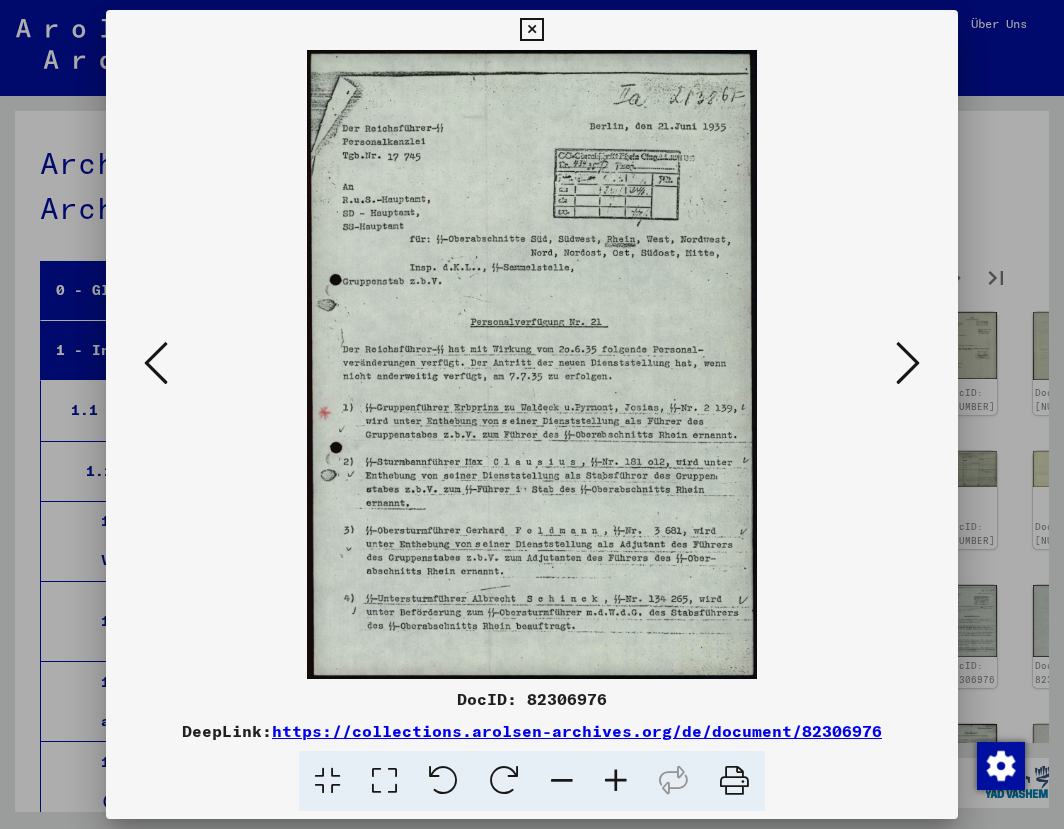 click at bounding box center [908, 363] 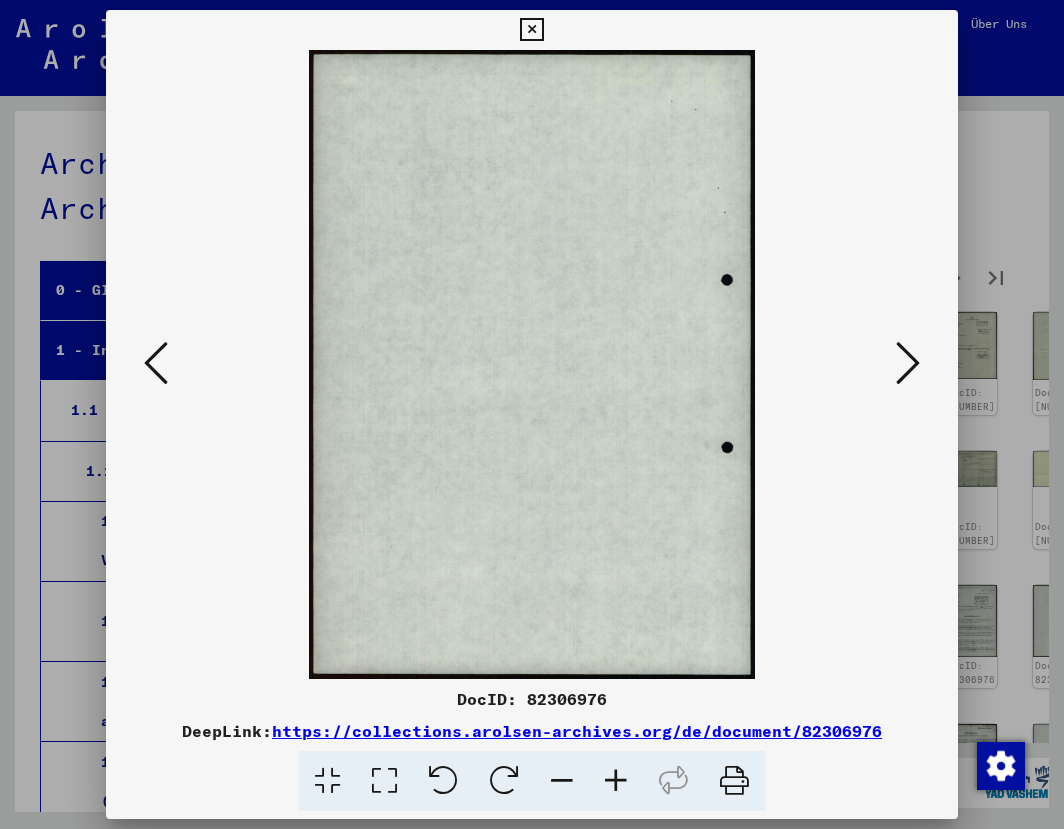 click at bounding box center (908, 363) 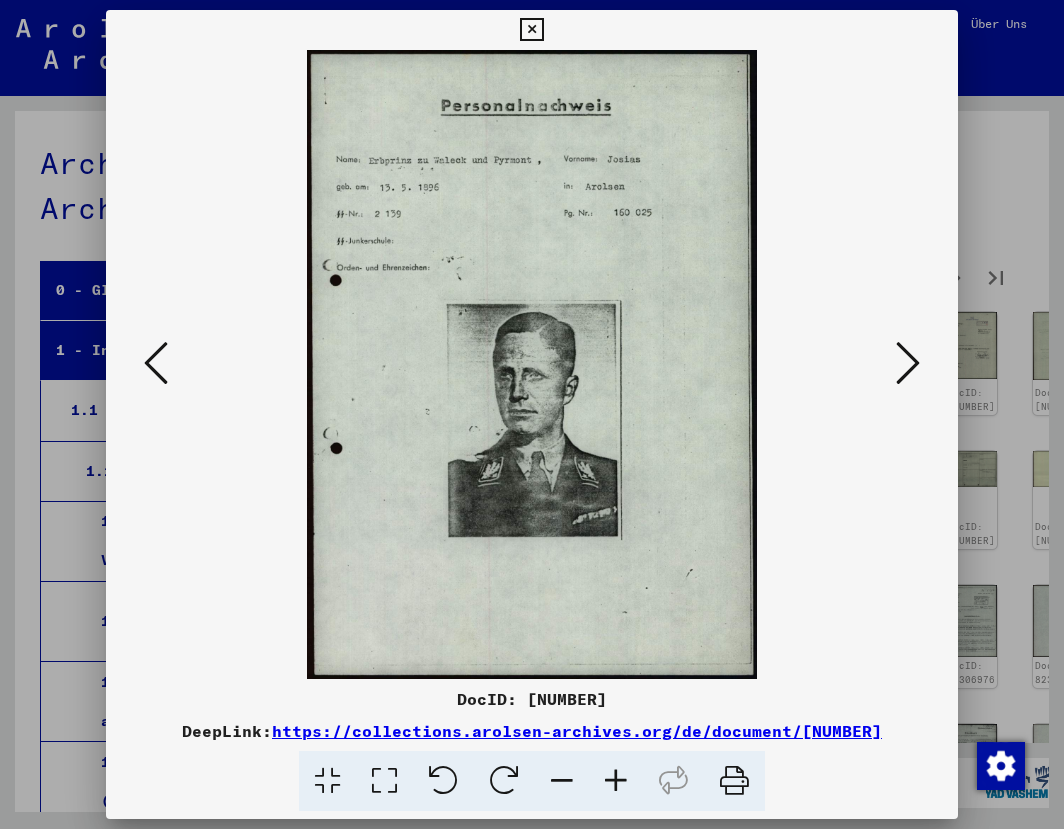 click at bounding box center [908, 363] 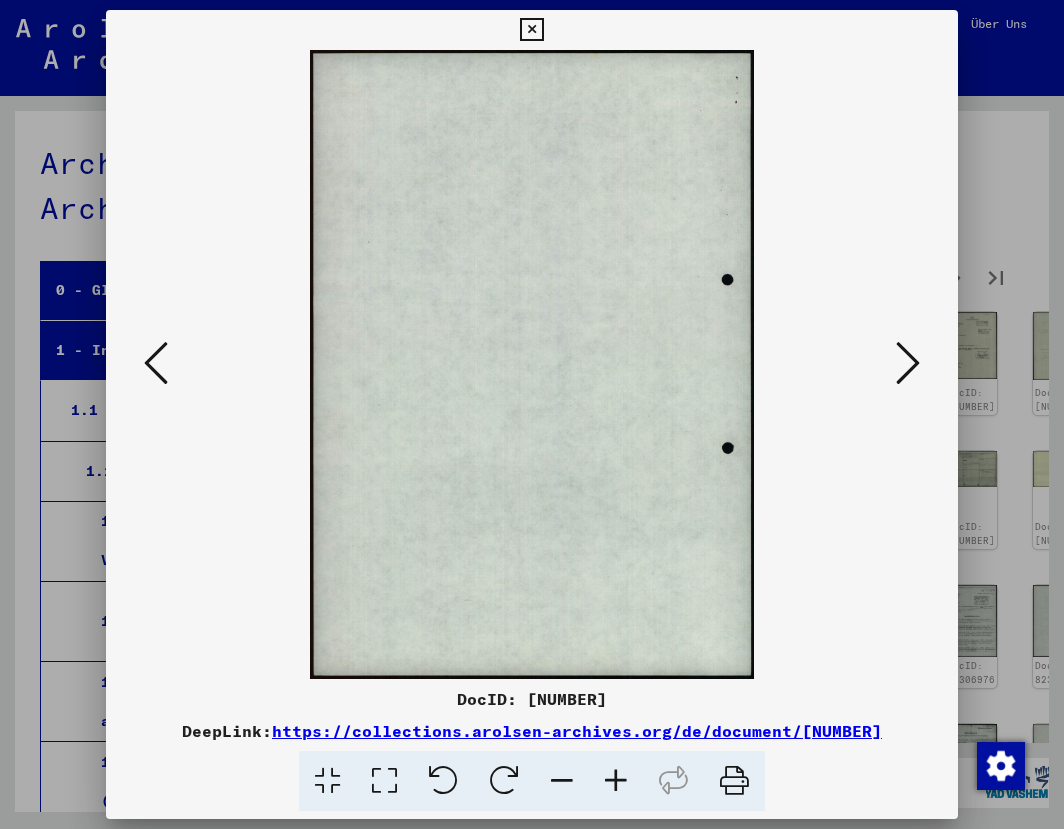click at bounding box center [908, 363] 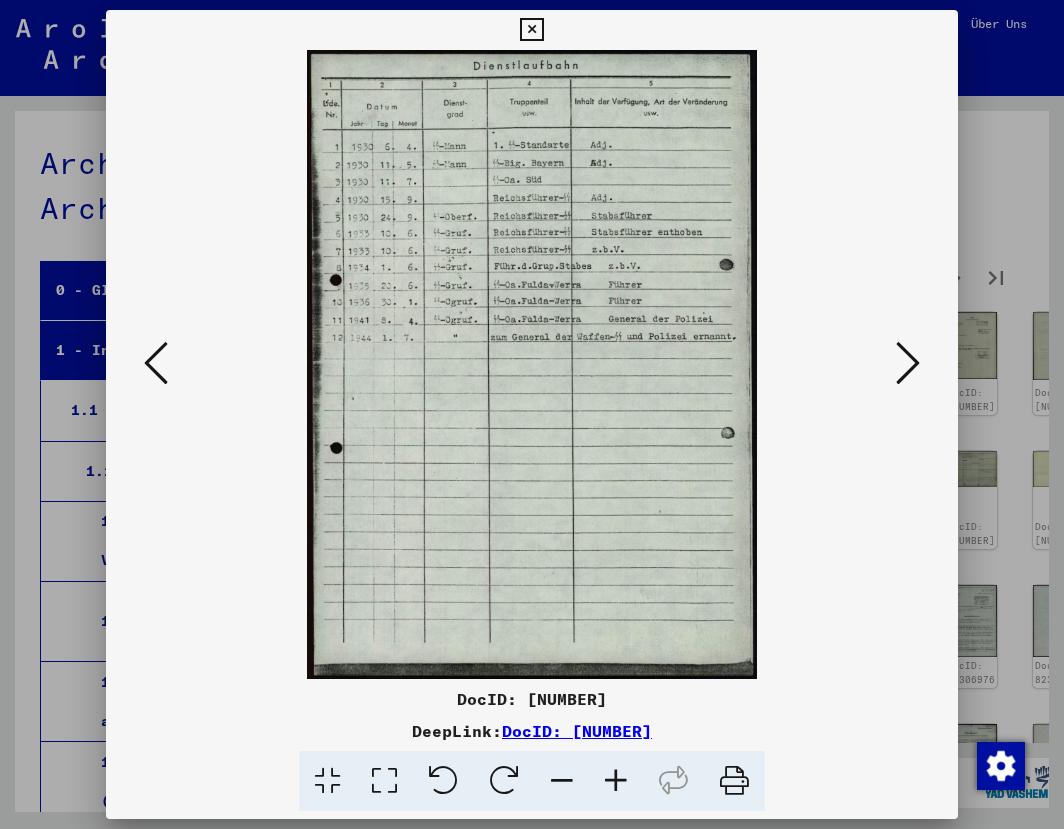 click at bounding box center (908, 363) 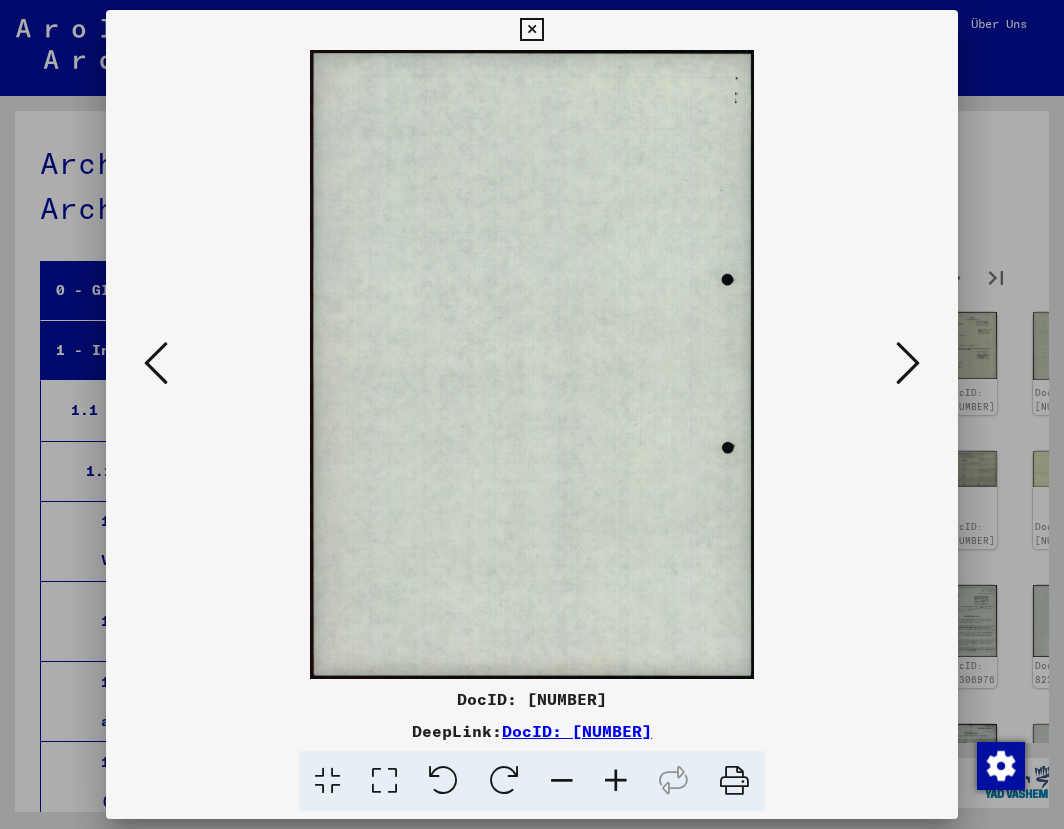 click at bounding box center [908, 363] 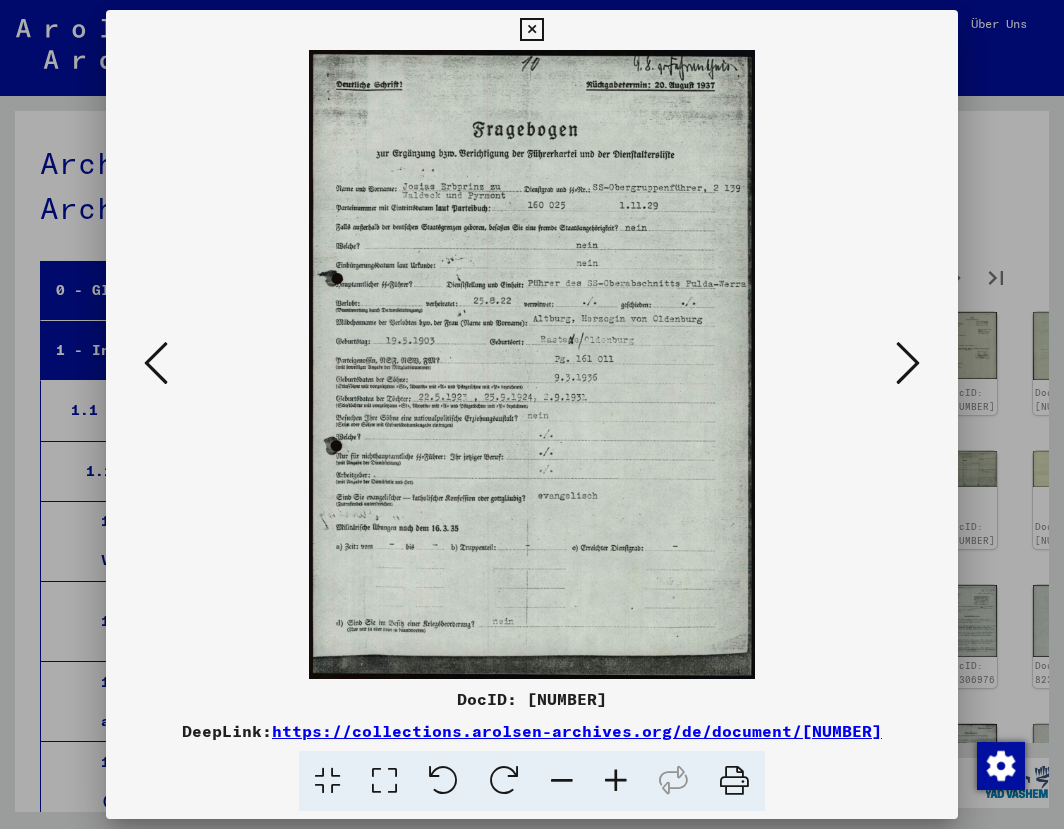 click at bounding box center [908, 363] 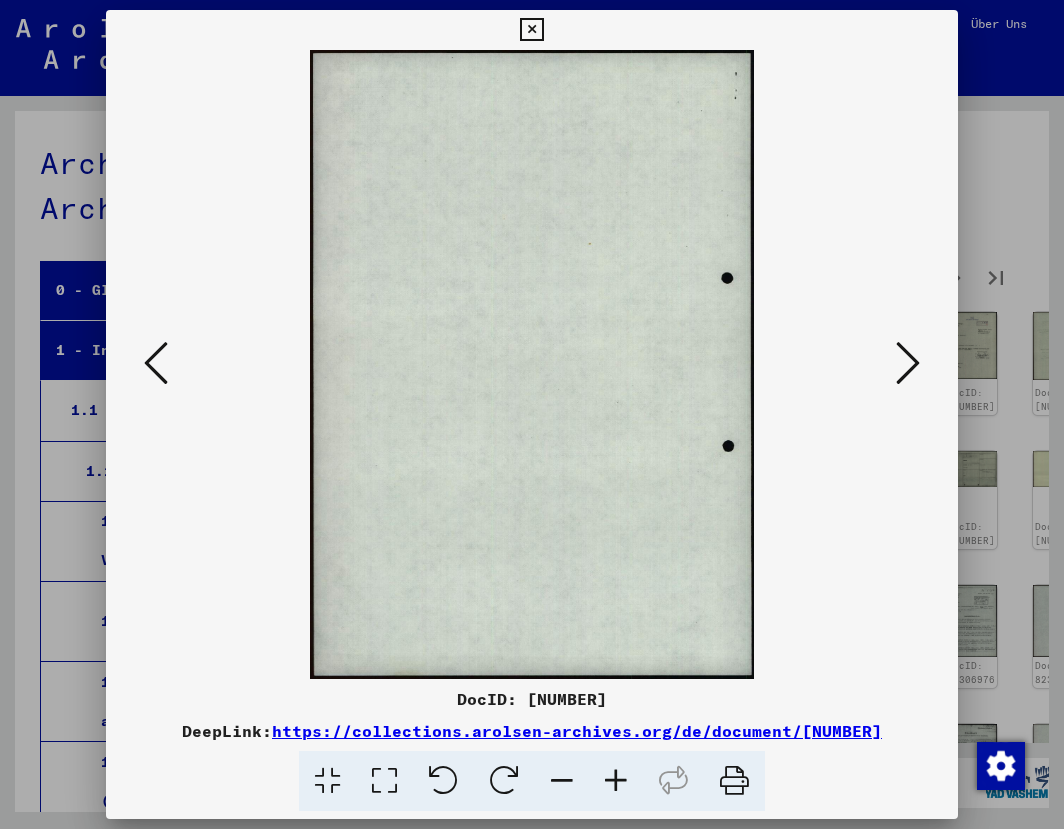 click at bounding box center (908, 363) 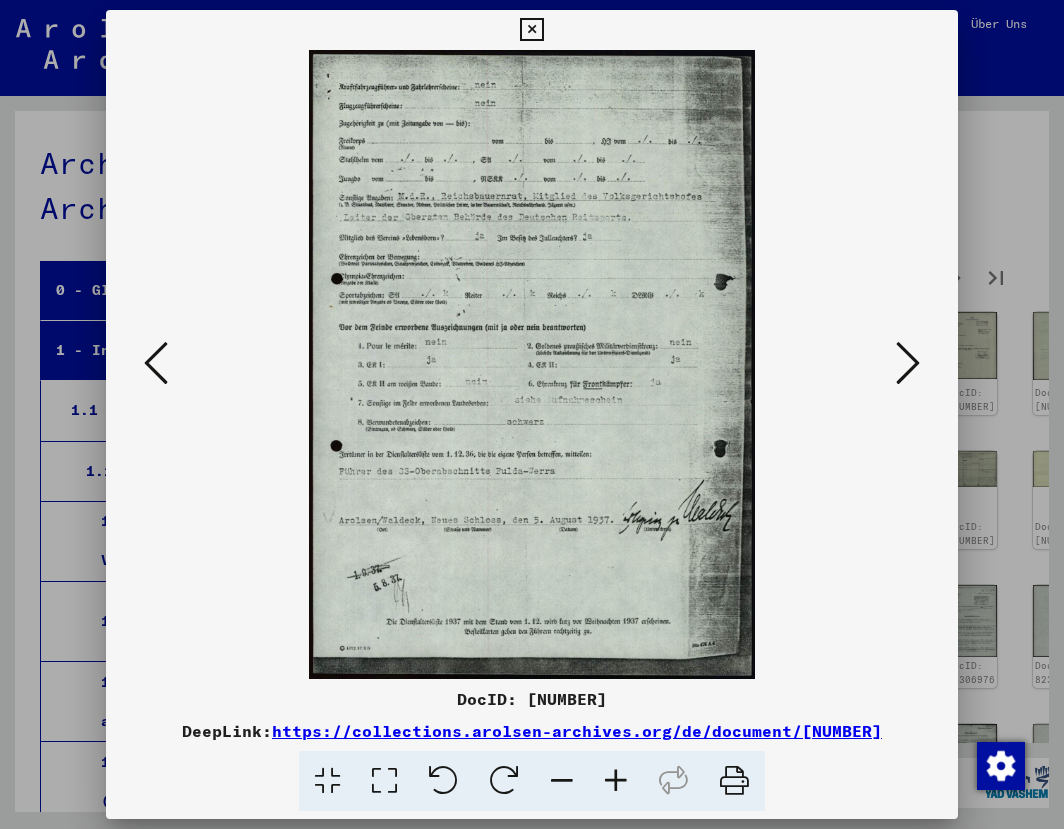 click at bounding box center (908, 363) 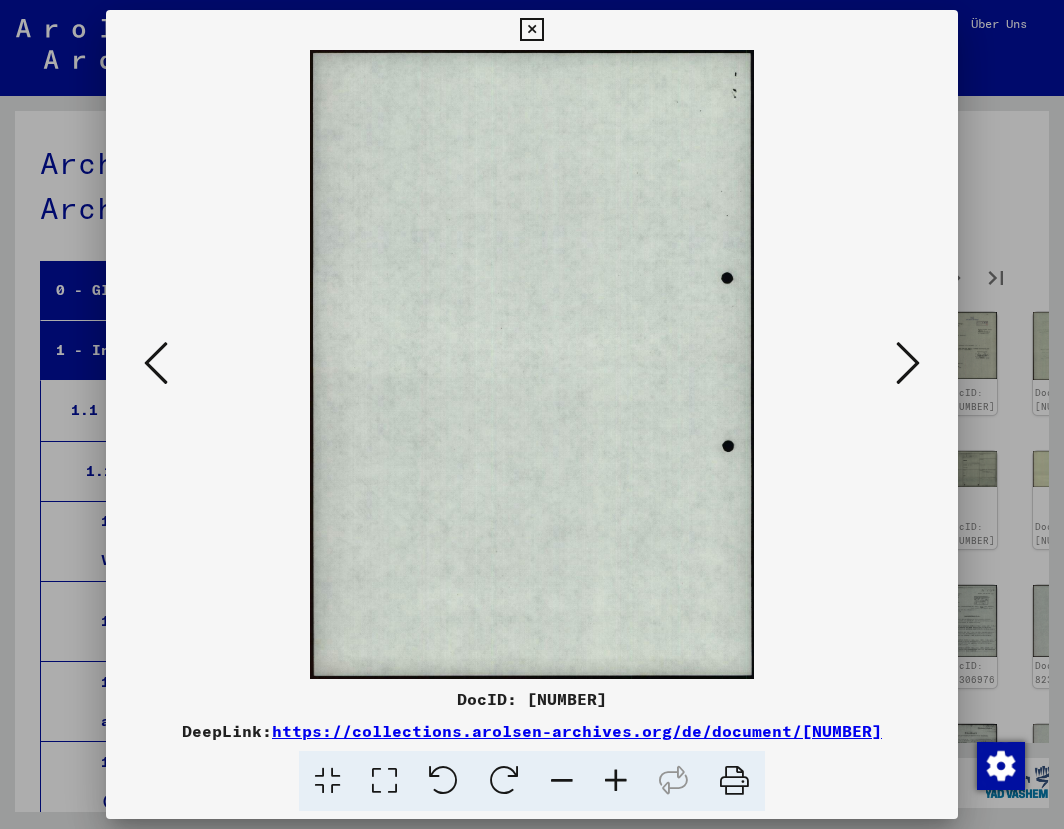 click at bounding box center [908, 363] 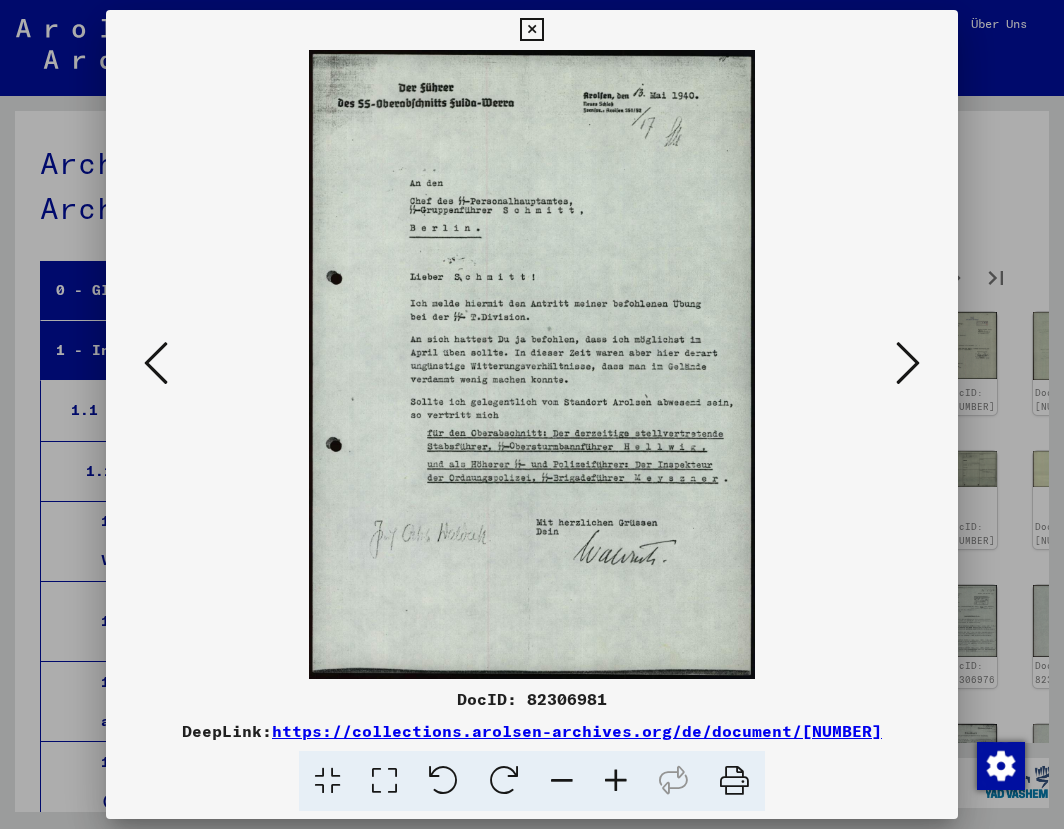 click at bounding box center (908, 363) 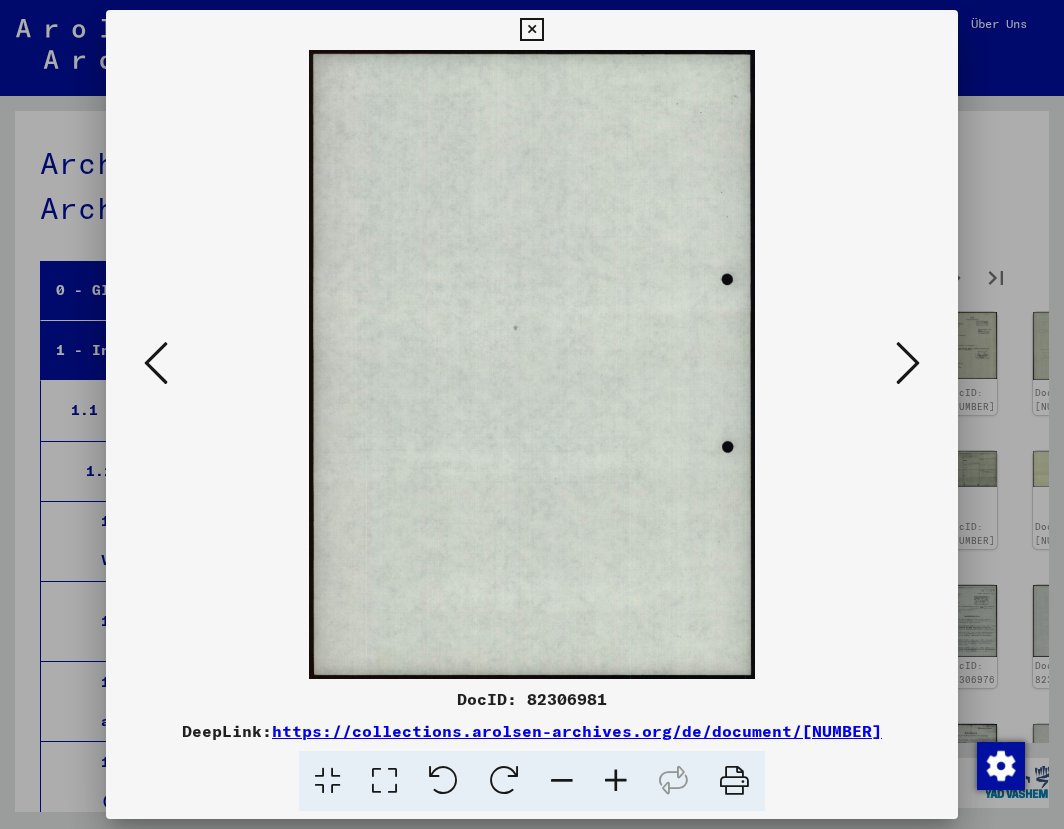click at bounding box center [908, 363] 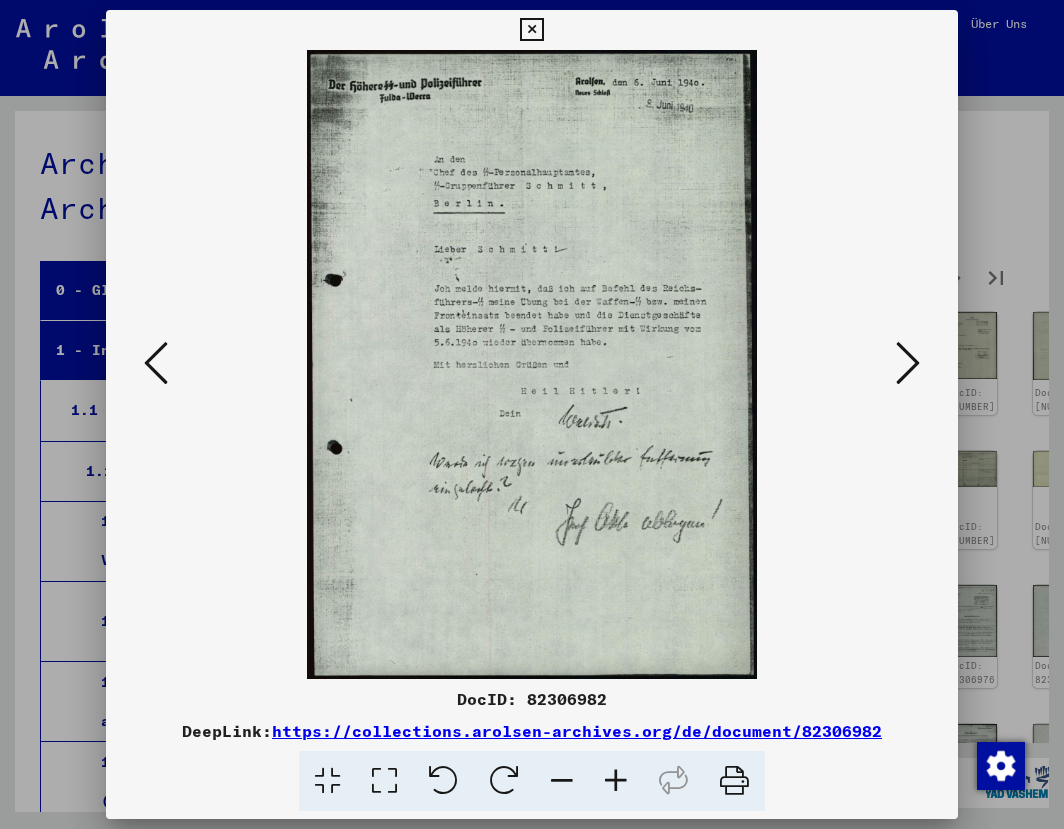 click at bounding box center [908, 363] 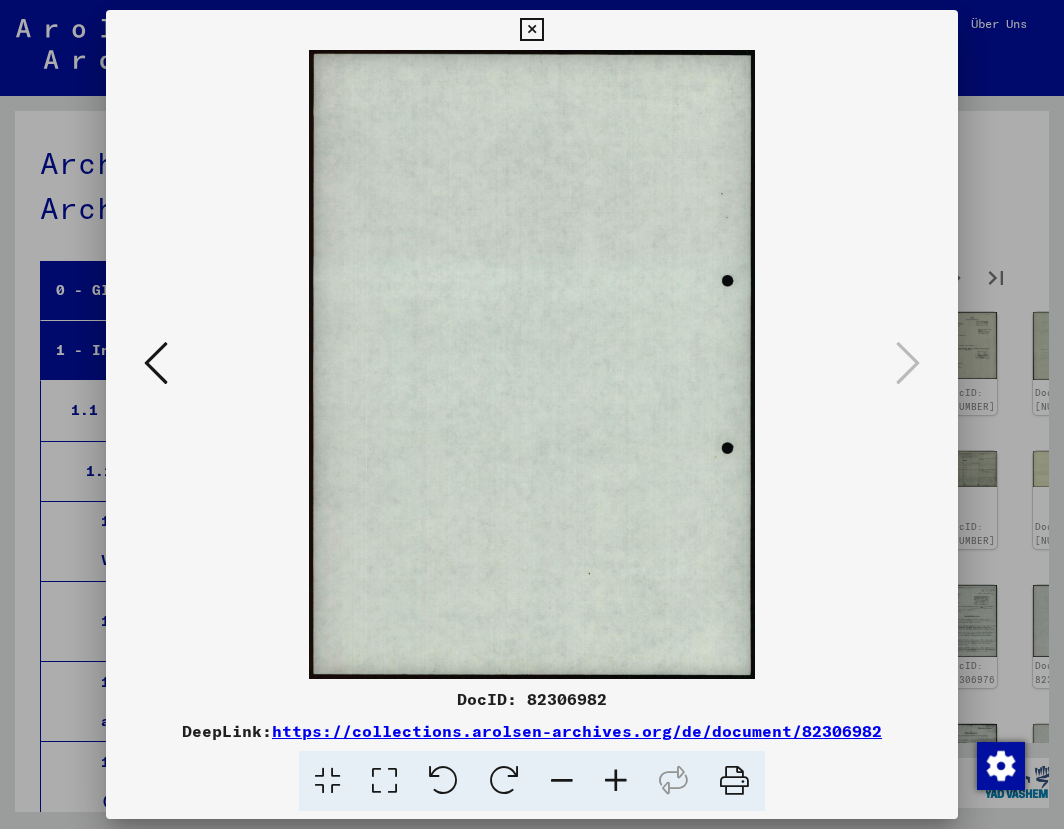 click at bounding box center [531, 30] 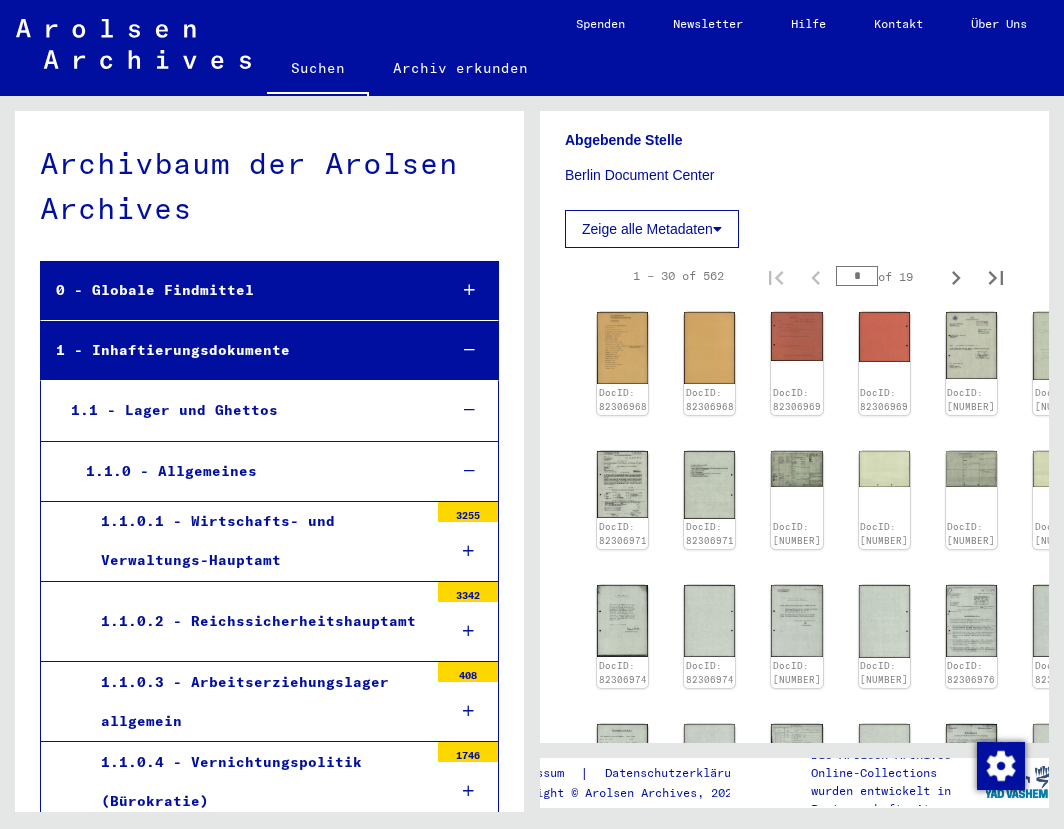 click on "1 - Inhaftierungsdokumente" at bounding box center (236, 350) 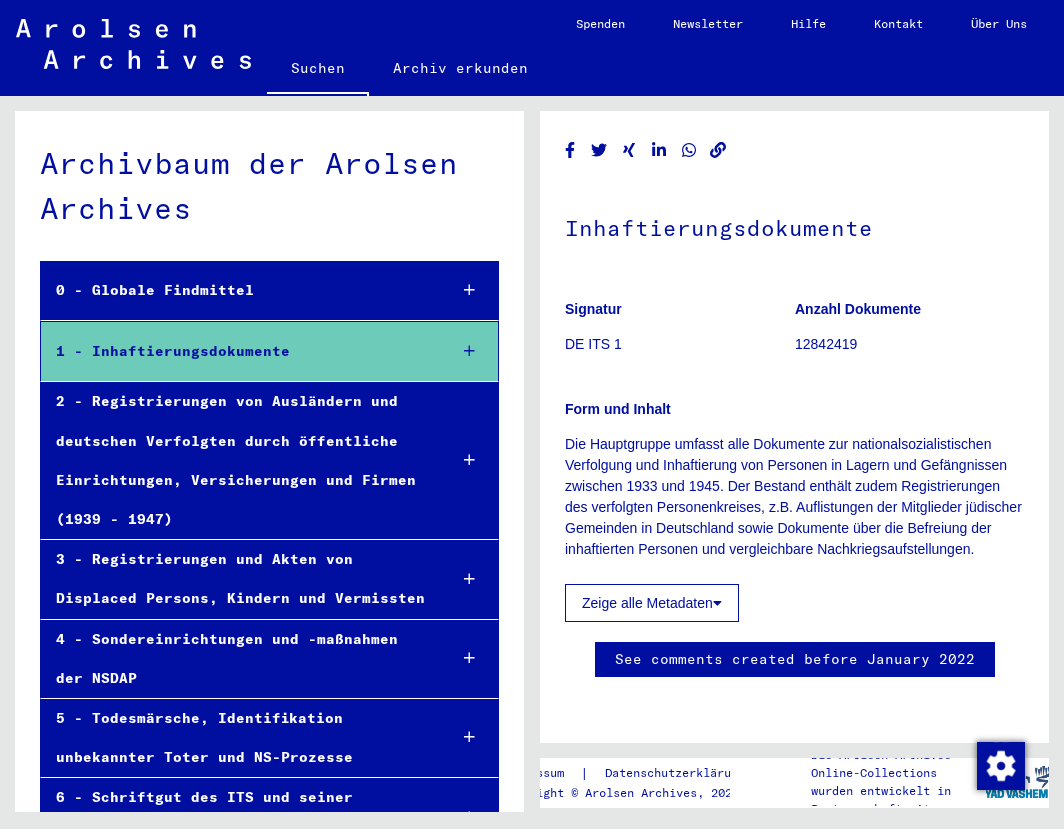 scroll, scrollTop: 432, scrollLeft: 0, axis: vertical 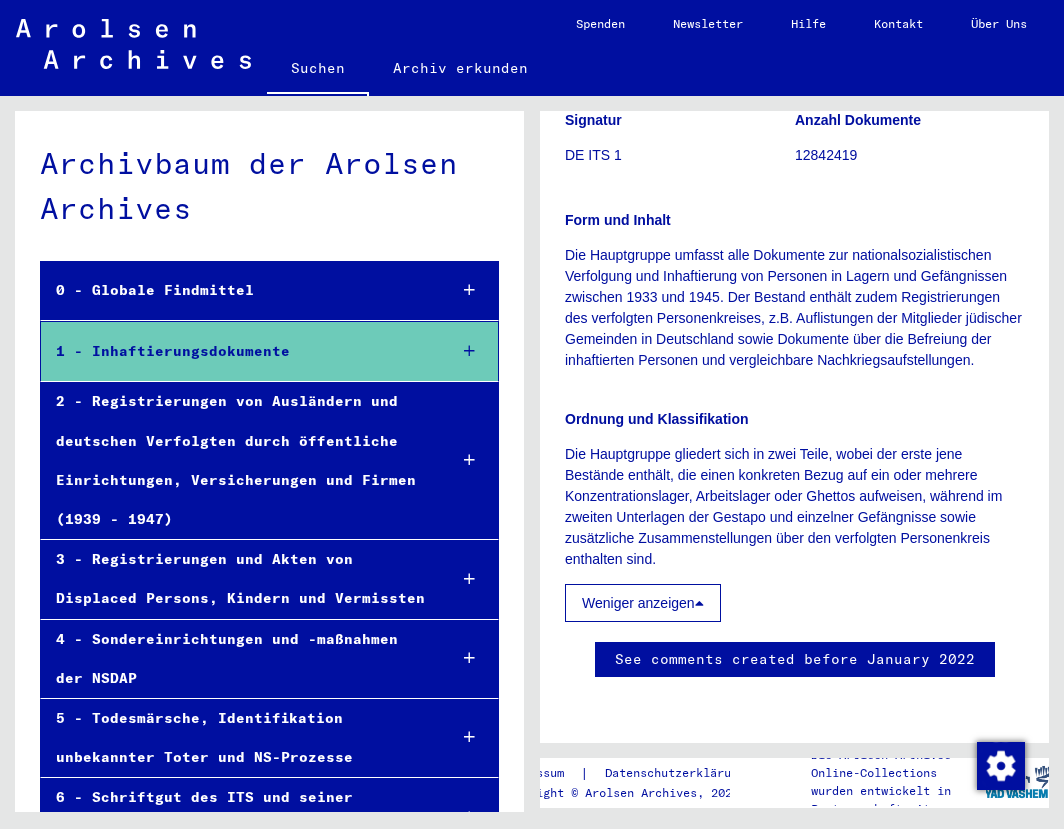 click on "2 - Registrierungen von Ausländern und deutschen Verfolgten durch öffentliche Einrichtungen, Versicherungen und Firmen (1939 - 1947)" at bounding box center (236, 460) 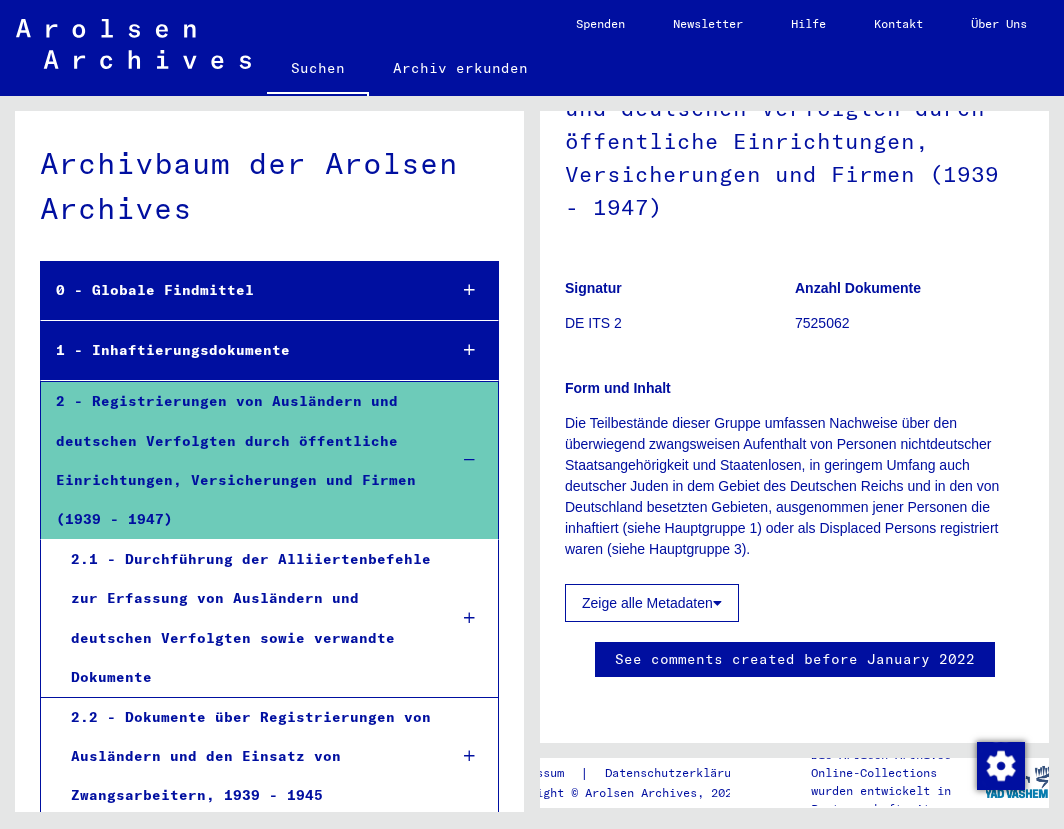 scroll, scrollTop: 324, scrollLeft: 0, axis: vertical 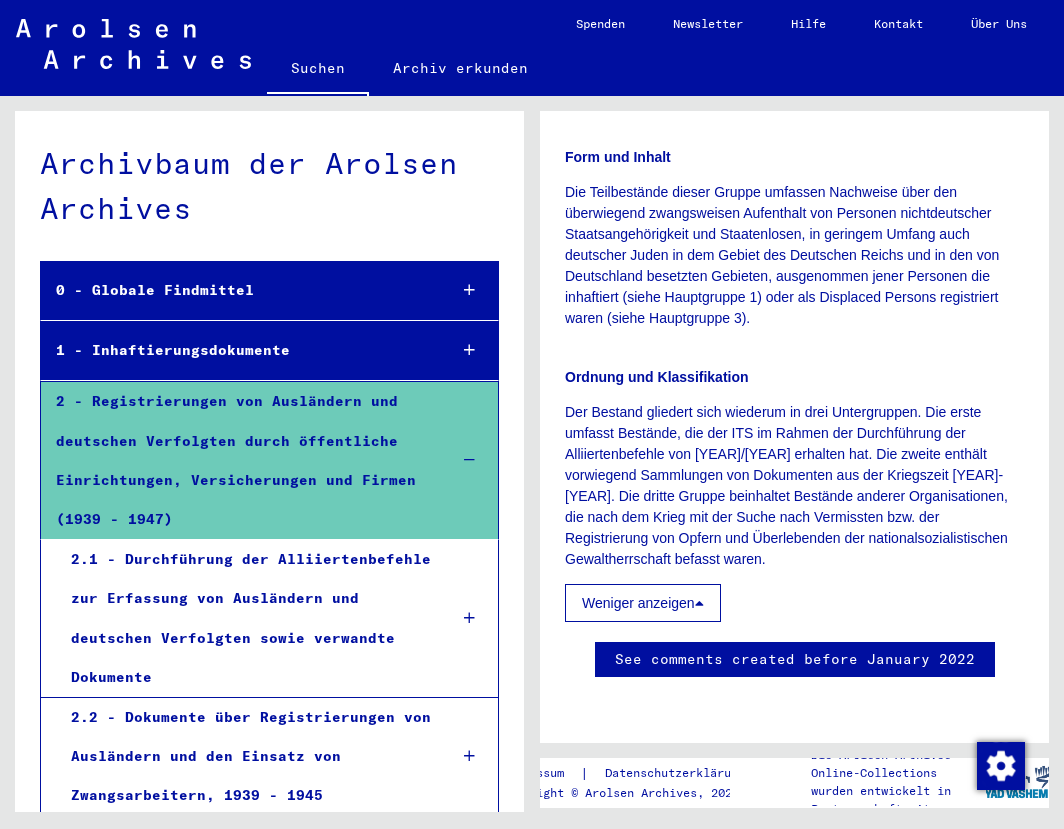 click on "2.1 - Durchführung der Alliiertenbefehle zur Erfassung von Ausländern und deutschen Verfolgten sowie verwandte Dokumente" at bounding box center [243, 618] 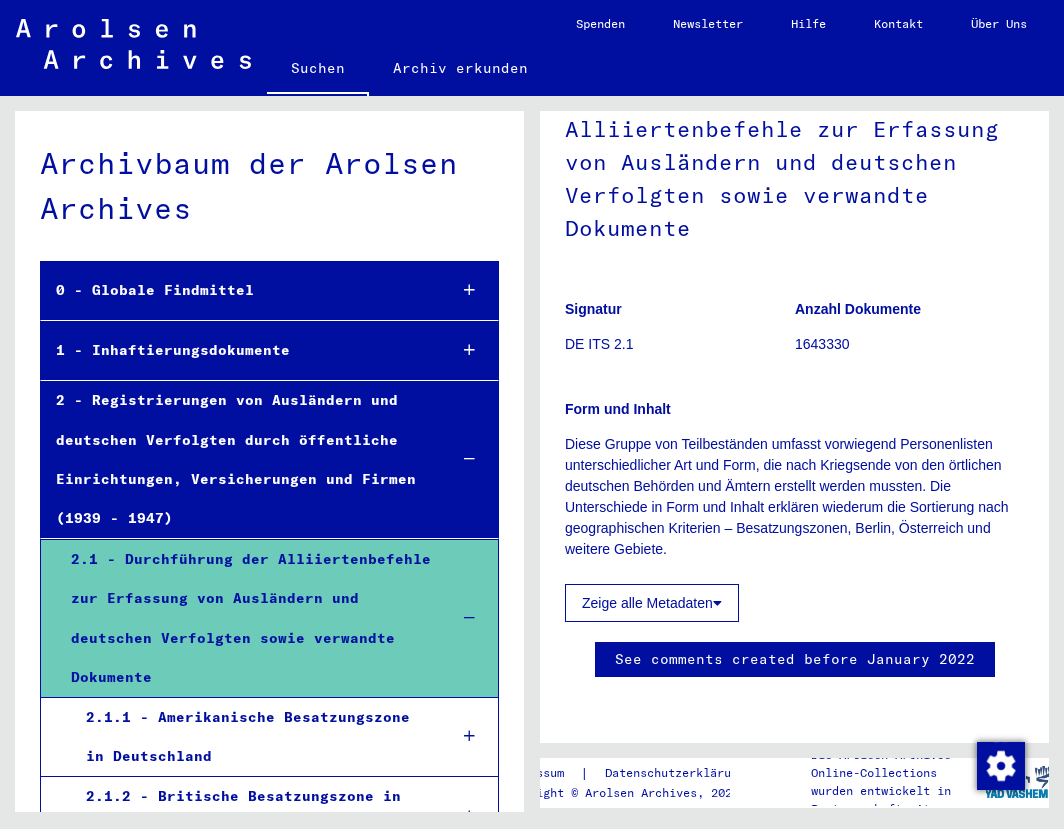 scroll, scrollTop: 216, scrollLeft: 0, axis: vertical 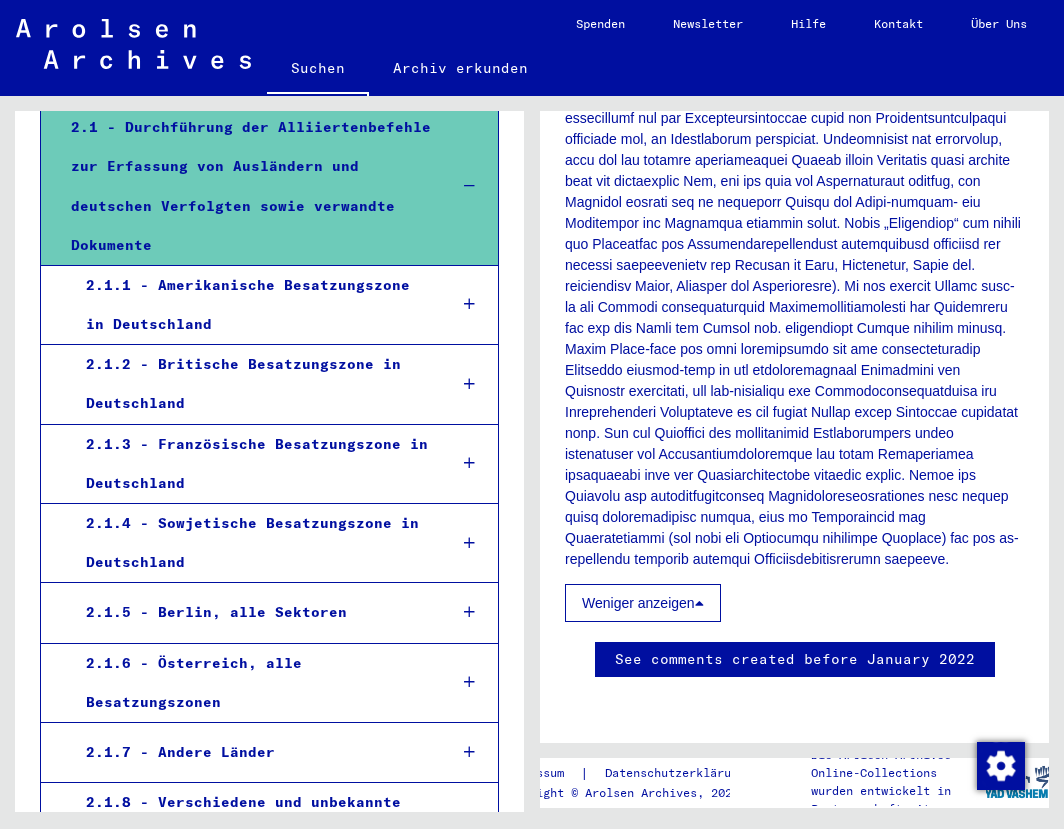 click on "2.1.1 - Amerikanische Besatzungszone in Deutschland" at bounding box center (251, 305) 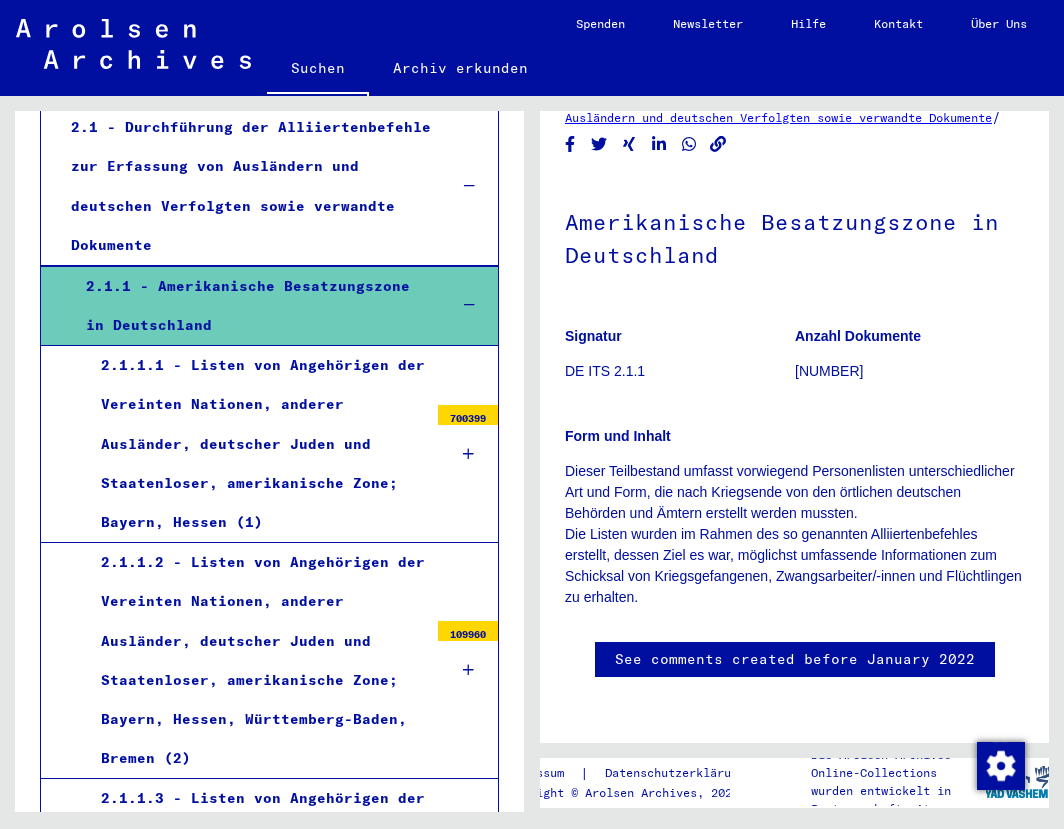 scroll, scrollTop: 324, scrollLeft: 0, axis: vertical 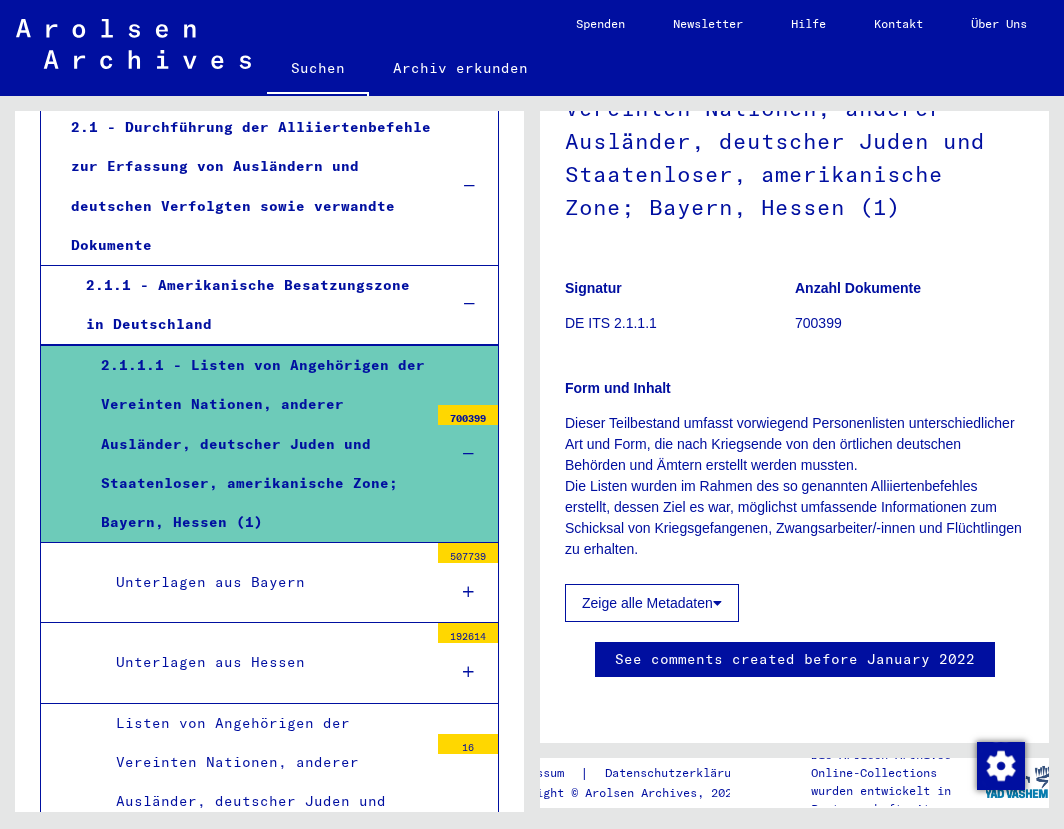 click 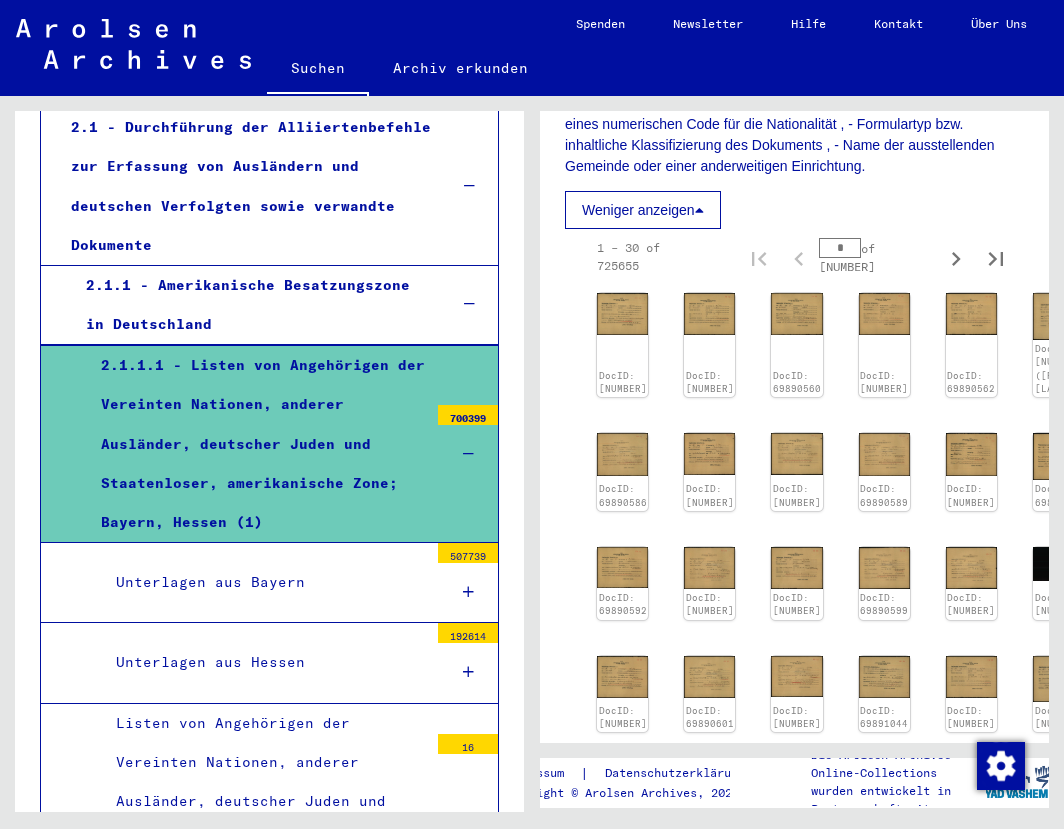 scroll, scrollTop: 2376, scrollLeft: 0, axis: vertical 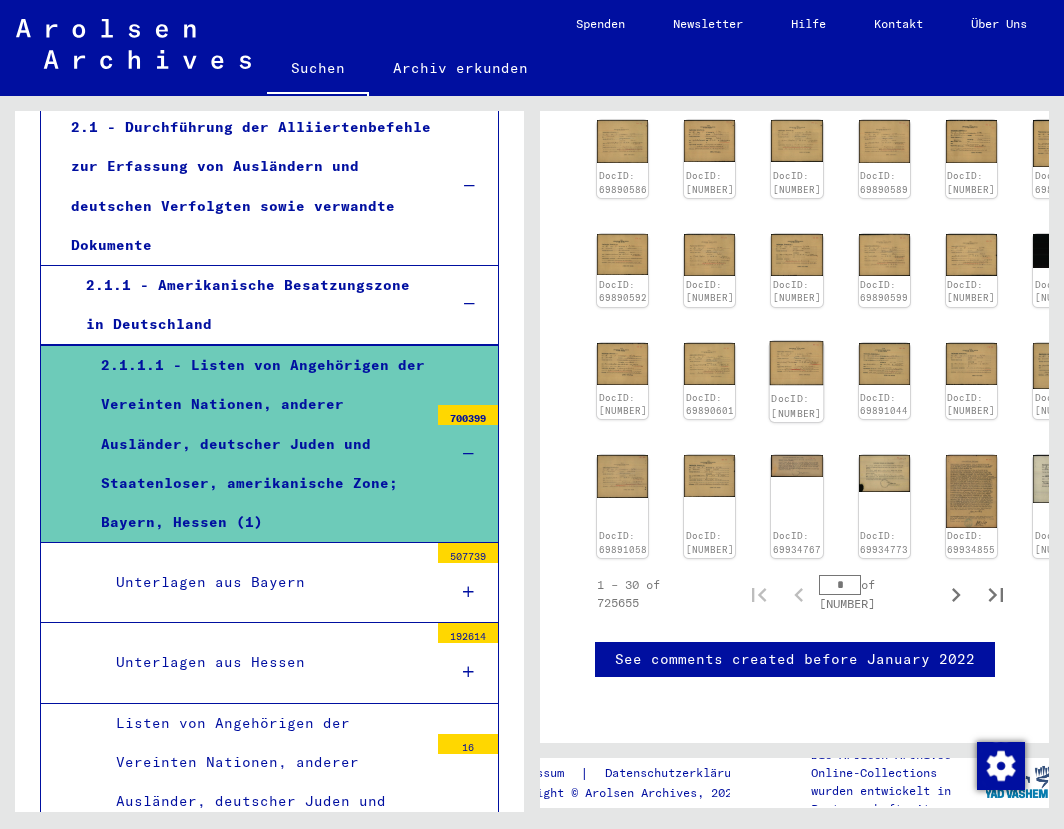 click 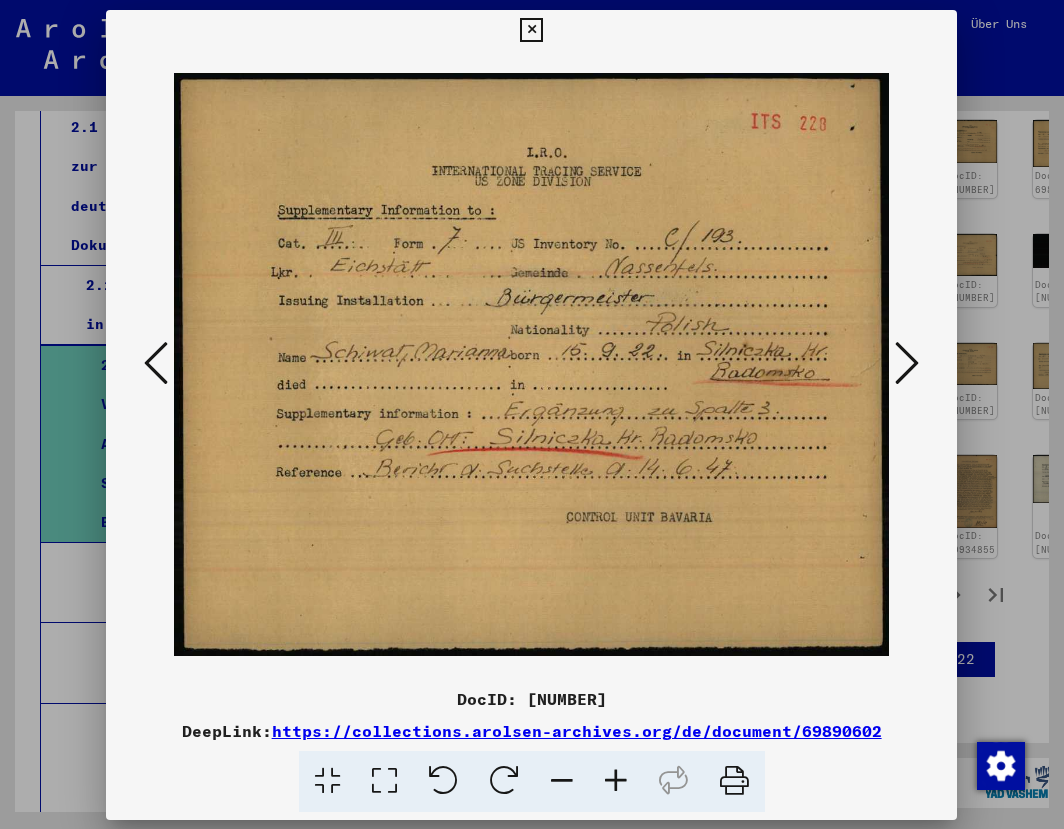 scroll, scrollTop: 2376, scrollLeft: 0, axis: vertical 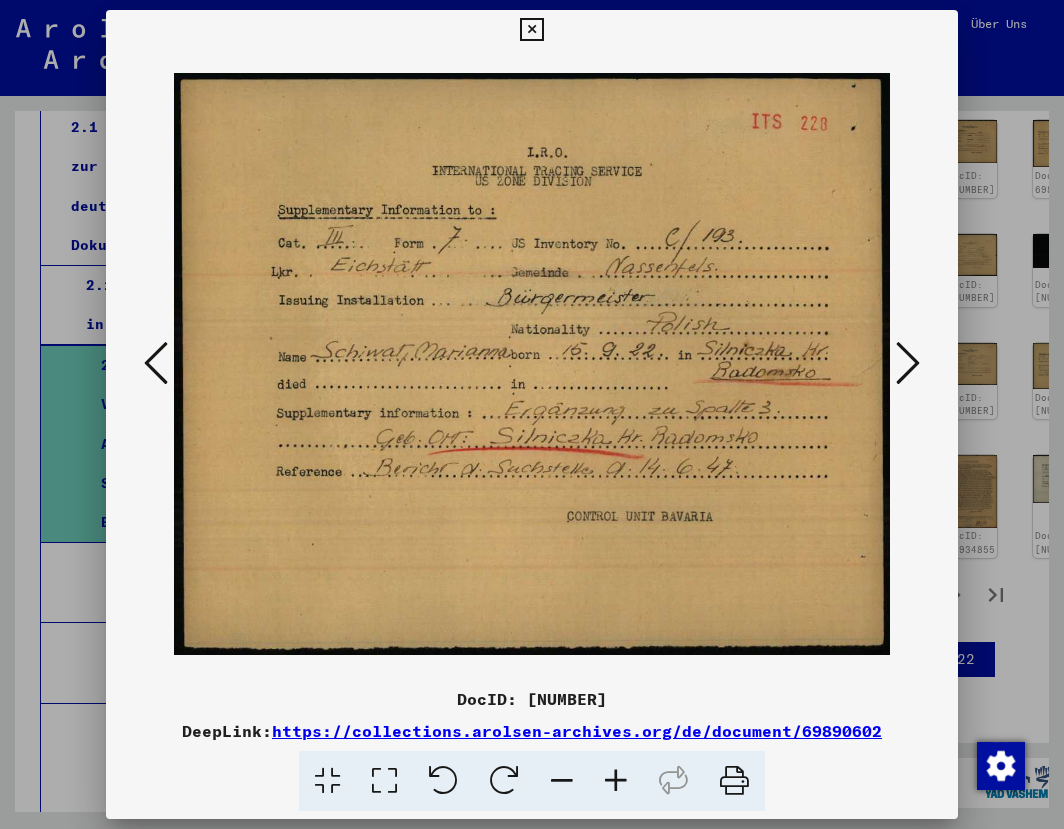 click at bounding box center [908, 363] 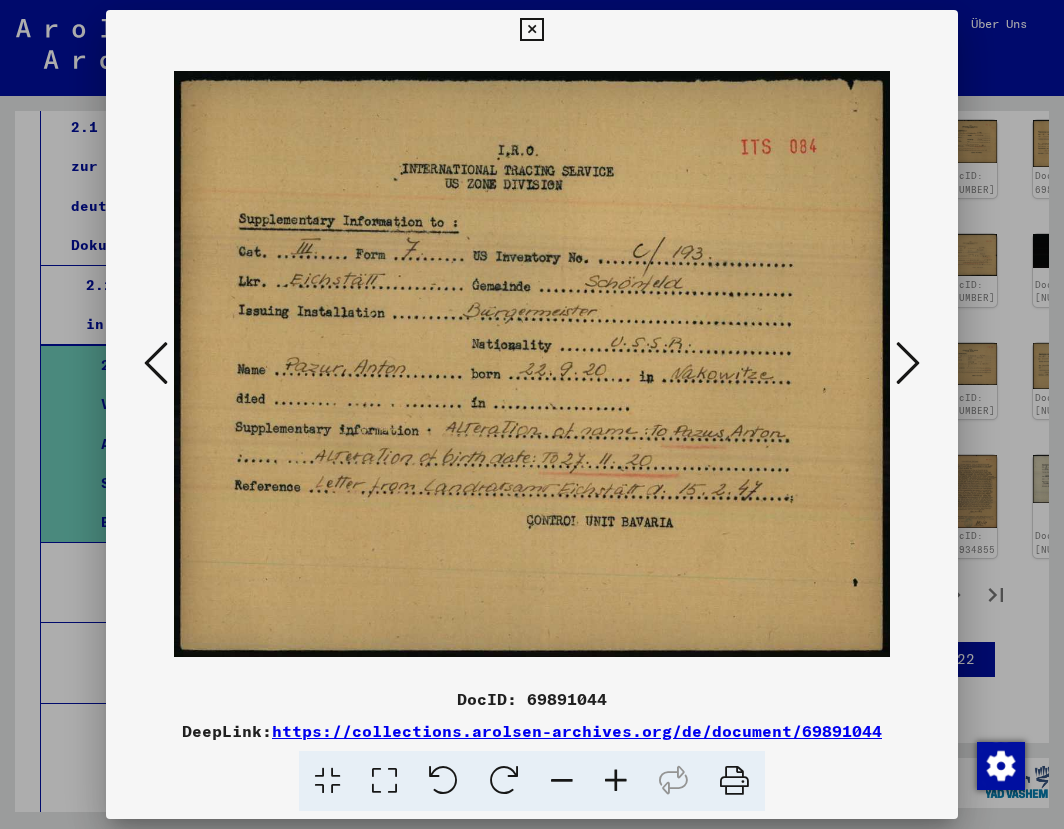 click at bounding box center (908, 363) 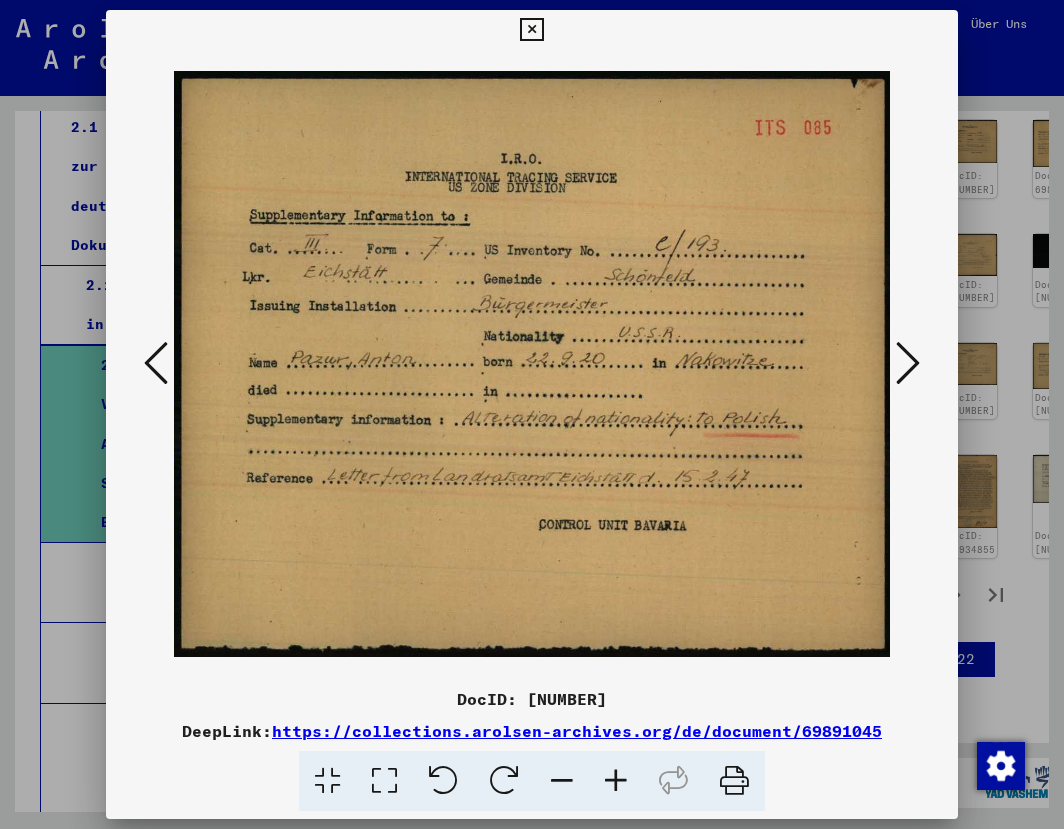 click at bounding box center (908, 363) 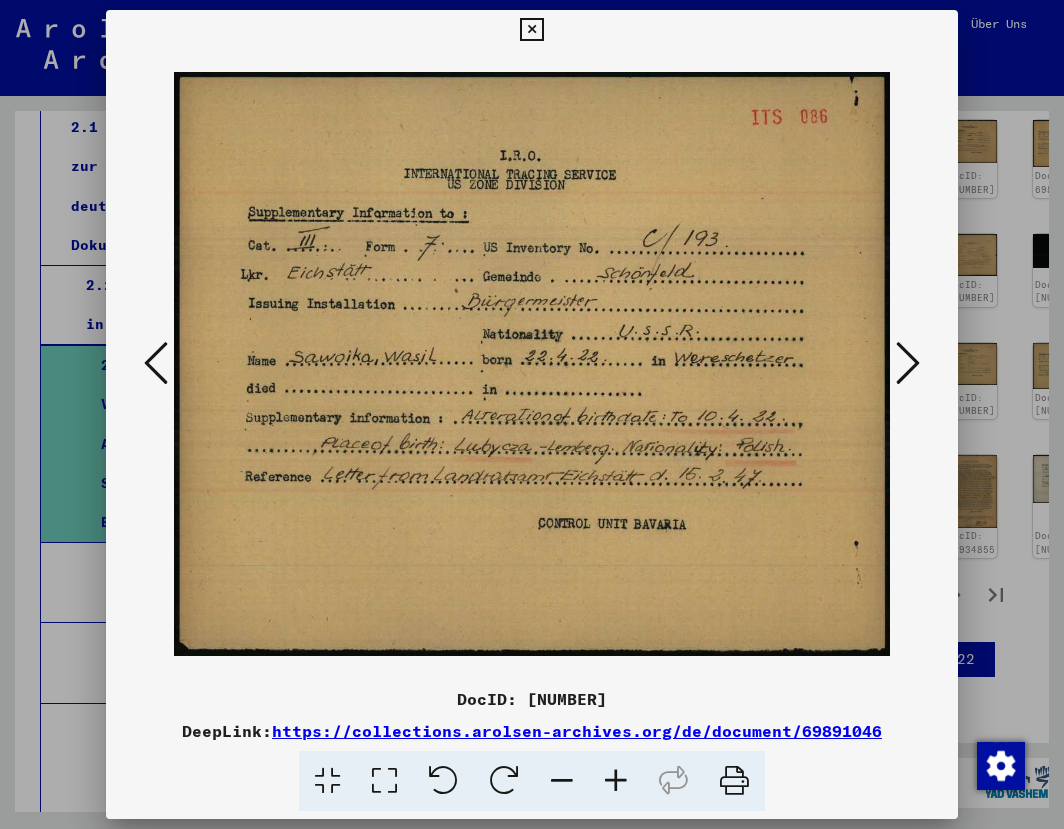 click at bounding box center [908, 363] 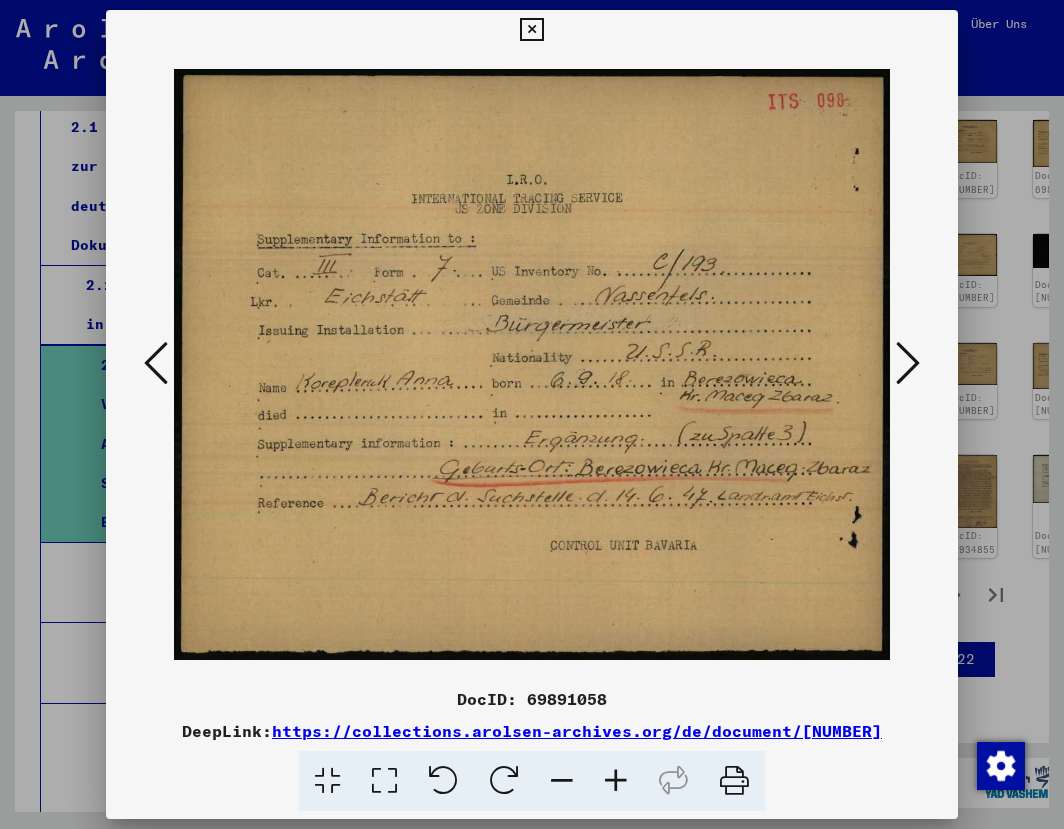 click at bounding box center (908, 363) 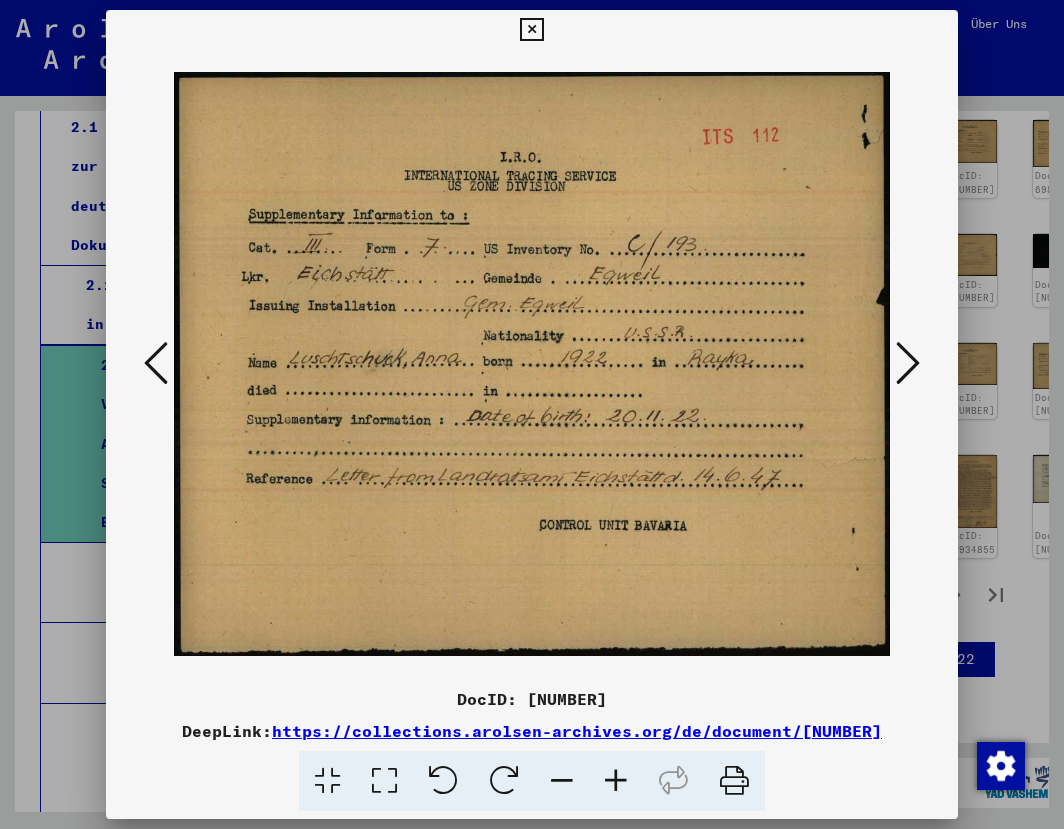 click at bounding box center [908, 363] 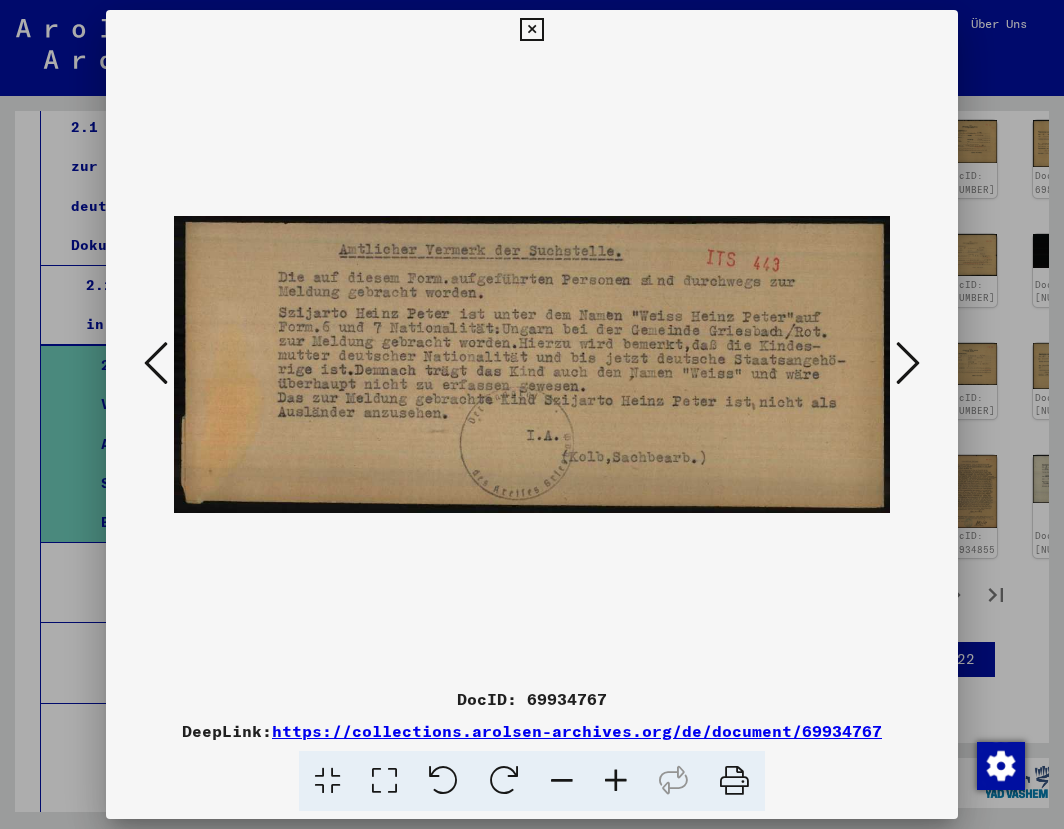 click at bounding box center [908, 363] 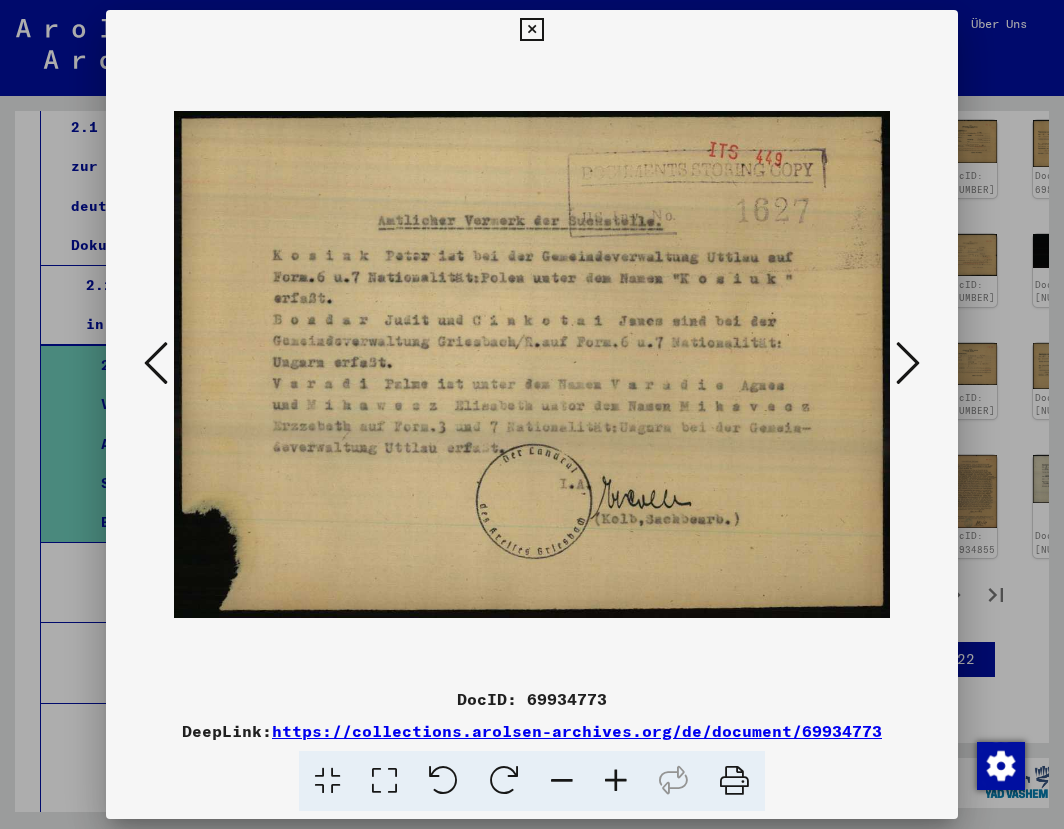 click at bounding box center [908, 363] 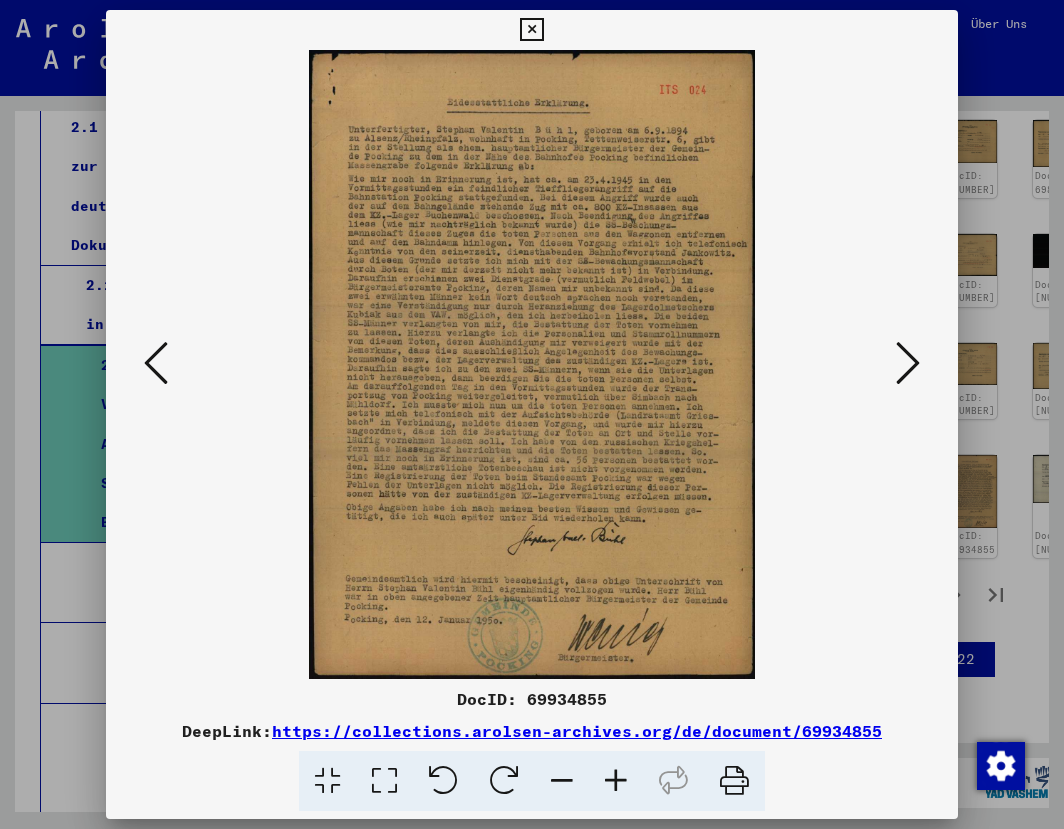 click at bounding box center [531, 30] 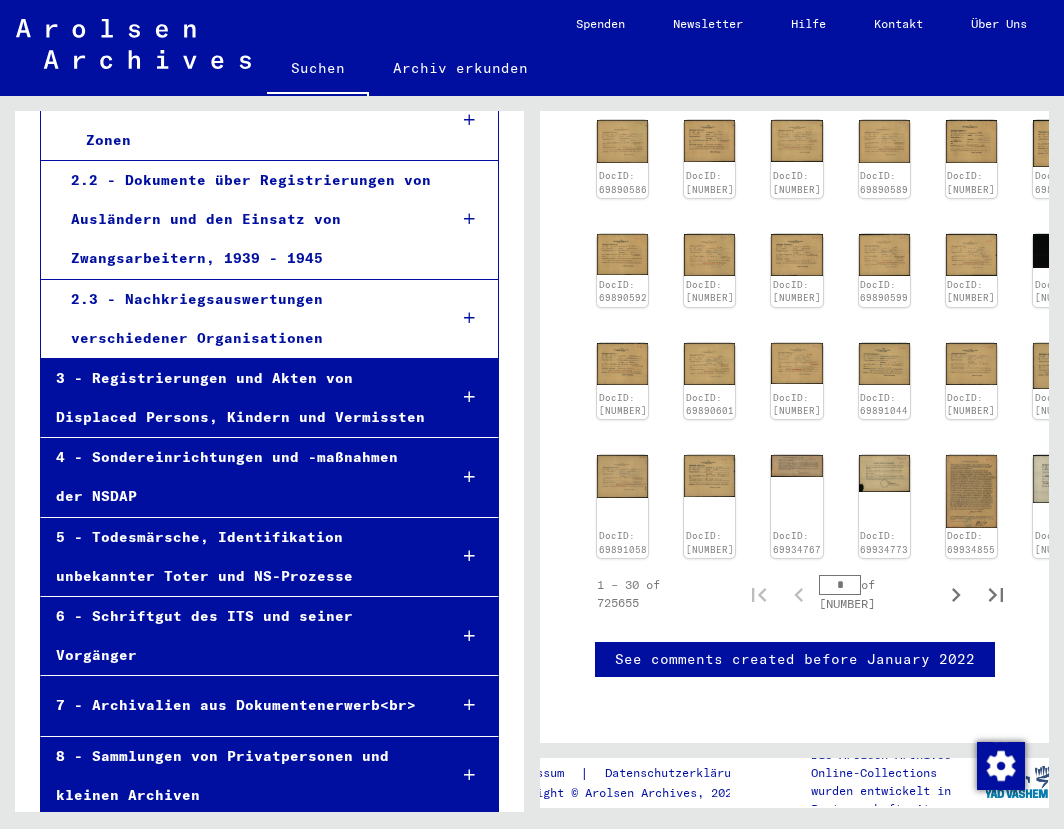 scroll, scrollTop: 5624, scrollLeft: 0, axis: vertical 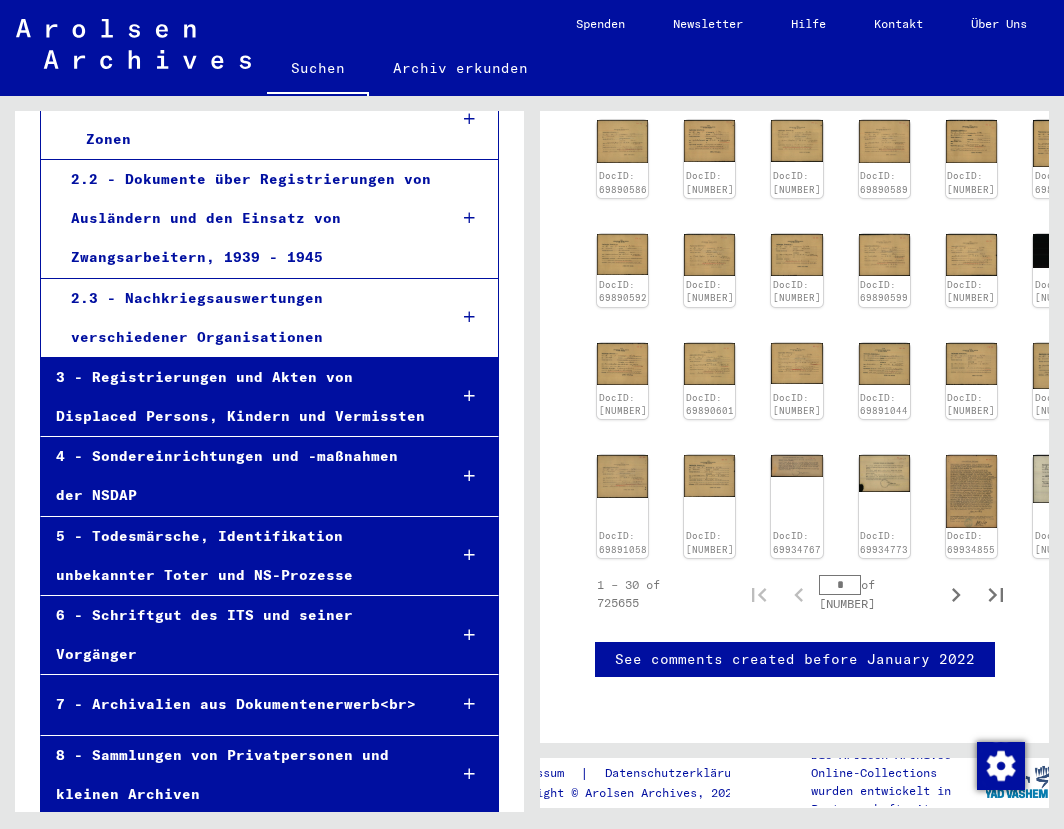 click on "4 - Sondereinrichtungen und -maßnahmen der NSDAP" at bounding box center [236, 476] 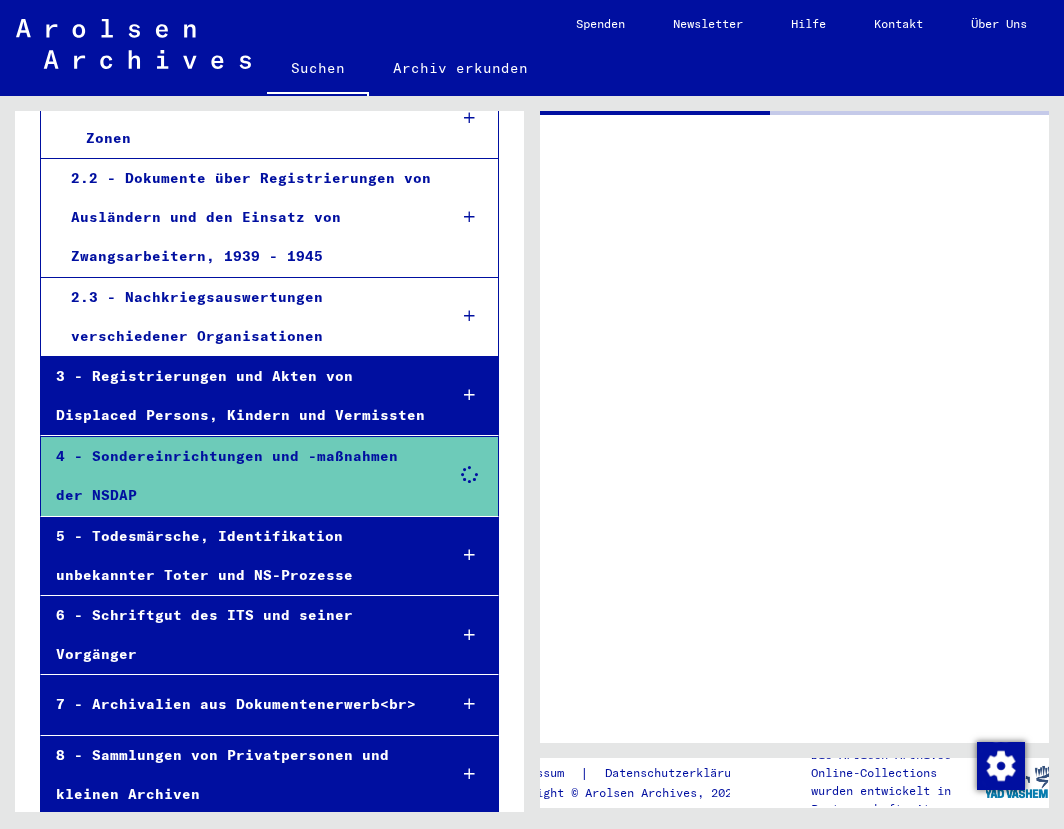 scroll, scrollTop: 5623, scrollLeft: 0, axis: vertical 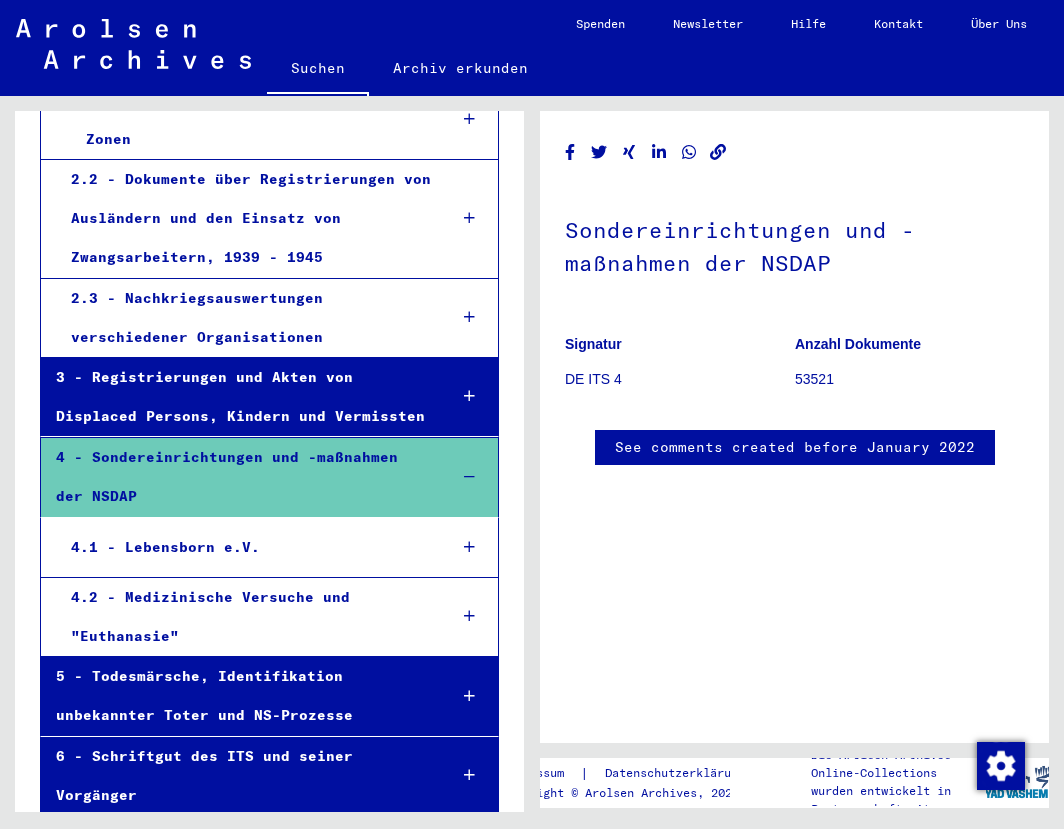 click on "4.1 - Lebensborn e.V." at bounding box center (243, 547) 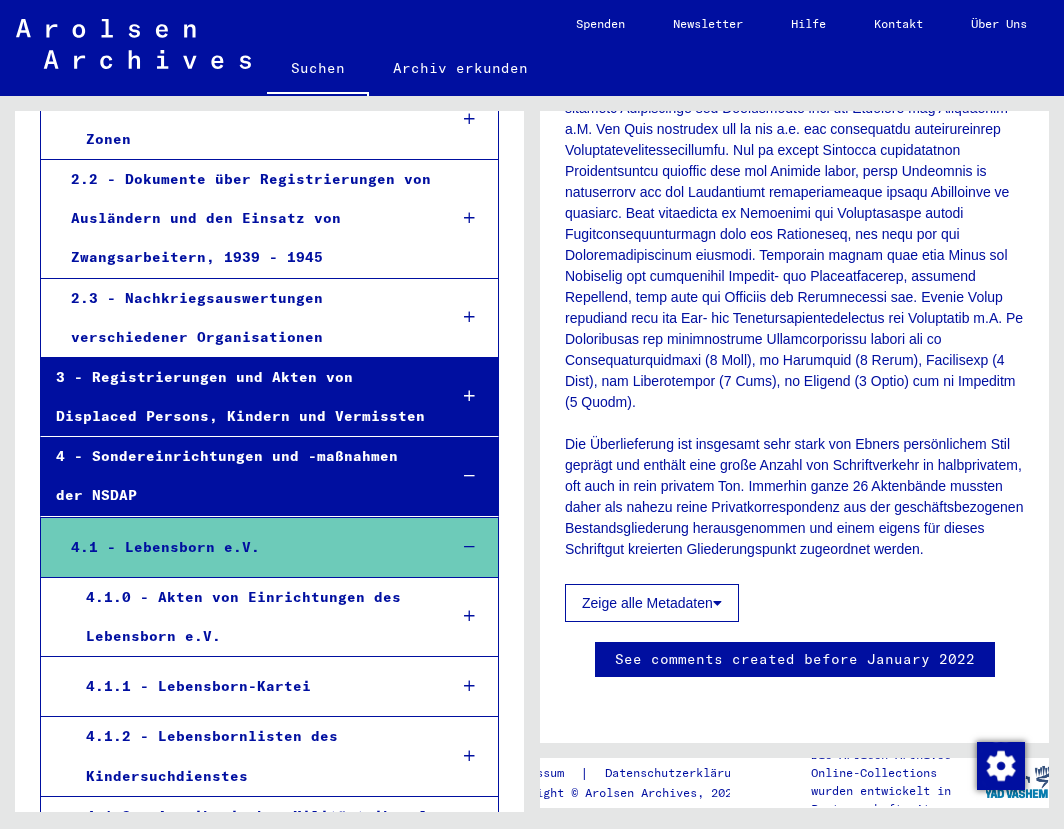 scroll, scrollTop: 1080, scrollLeft: 0, axis: vertical 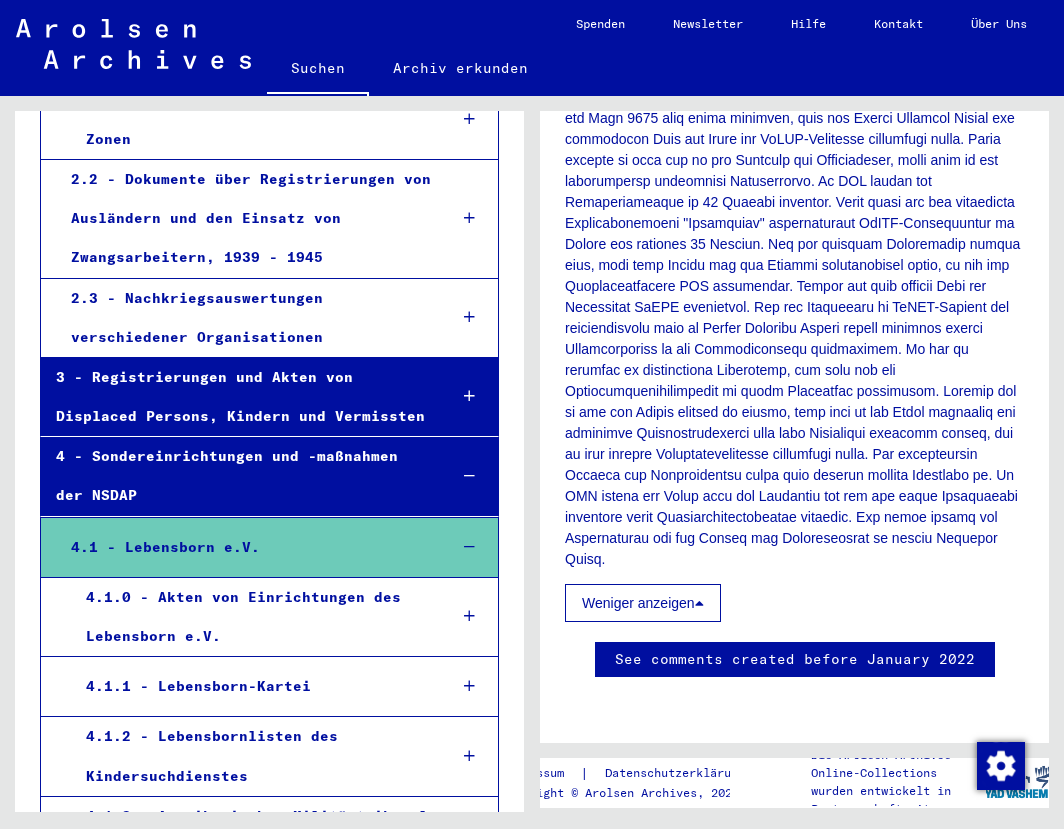 click on "4 - Sondereinrichtungen und -maßnahmen der NSDAP" at bounding box center (236, 476) 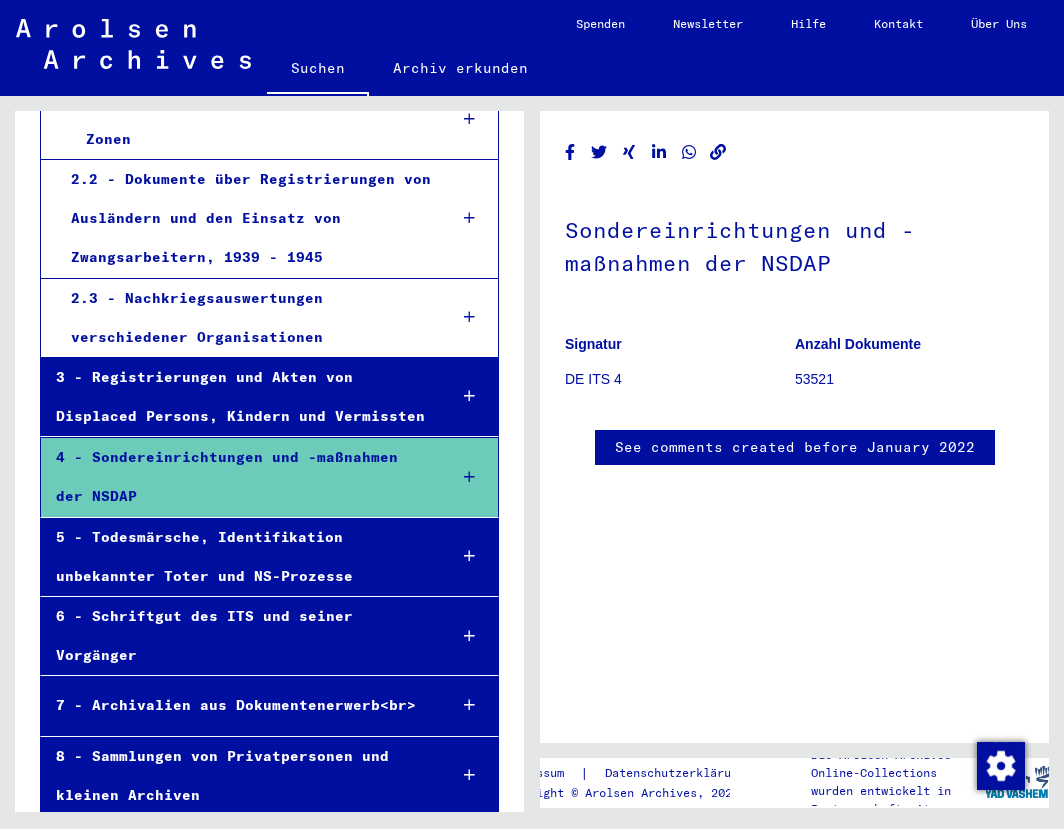 click on "5 - Todesmärsche, Identifikation unbekannter Toter und NS-Prozesse" at bounding box center (236, 557) 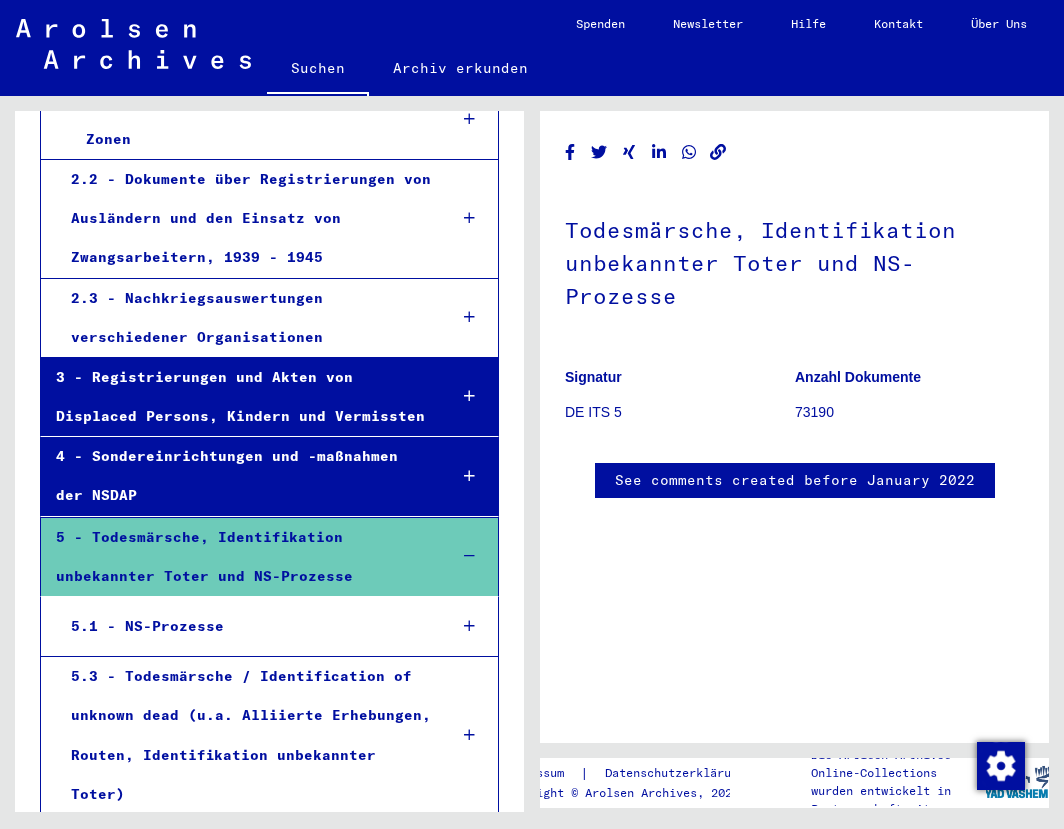 scroll, scrollTop: 216, scrollLeft: 0, axis: vertical 